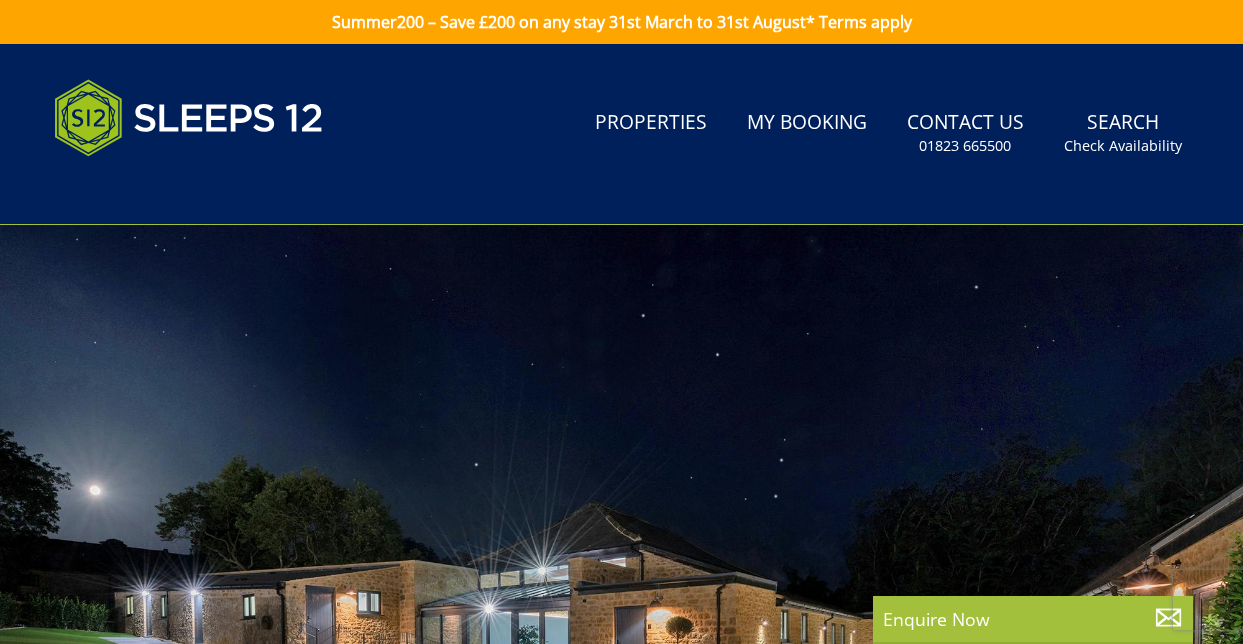 scroll, scrollTop: 0, scrollLeft: 0, axis: both 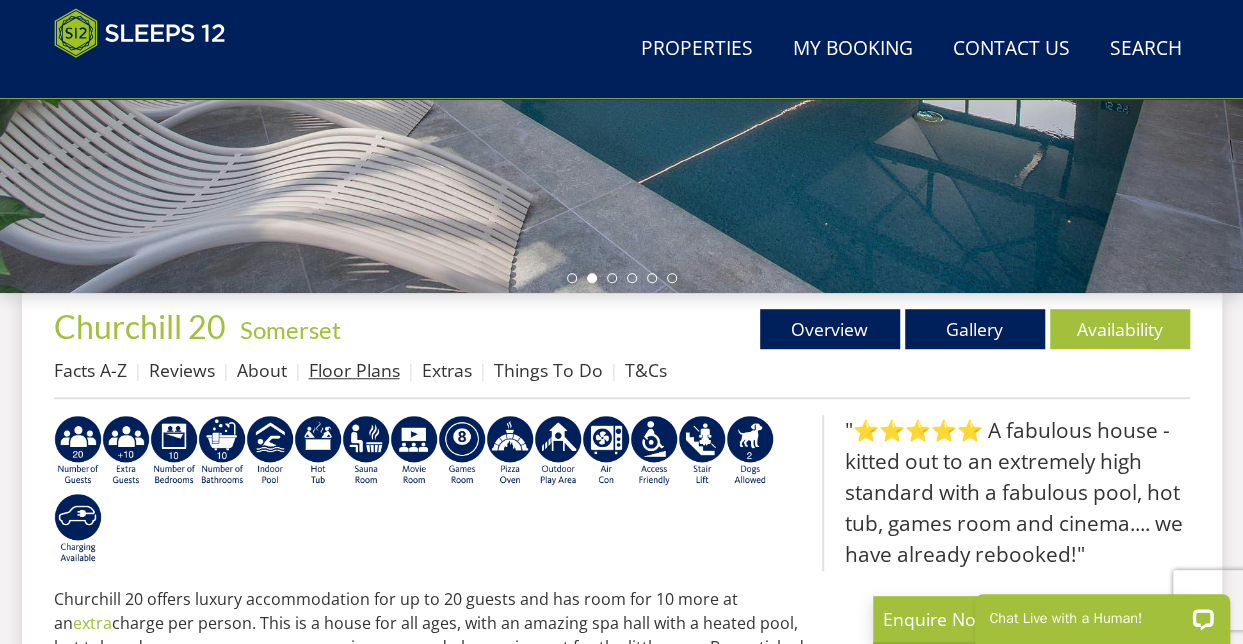 click on "Floor Plans" at bounding box center (354, 370) 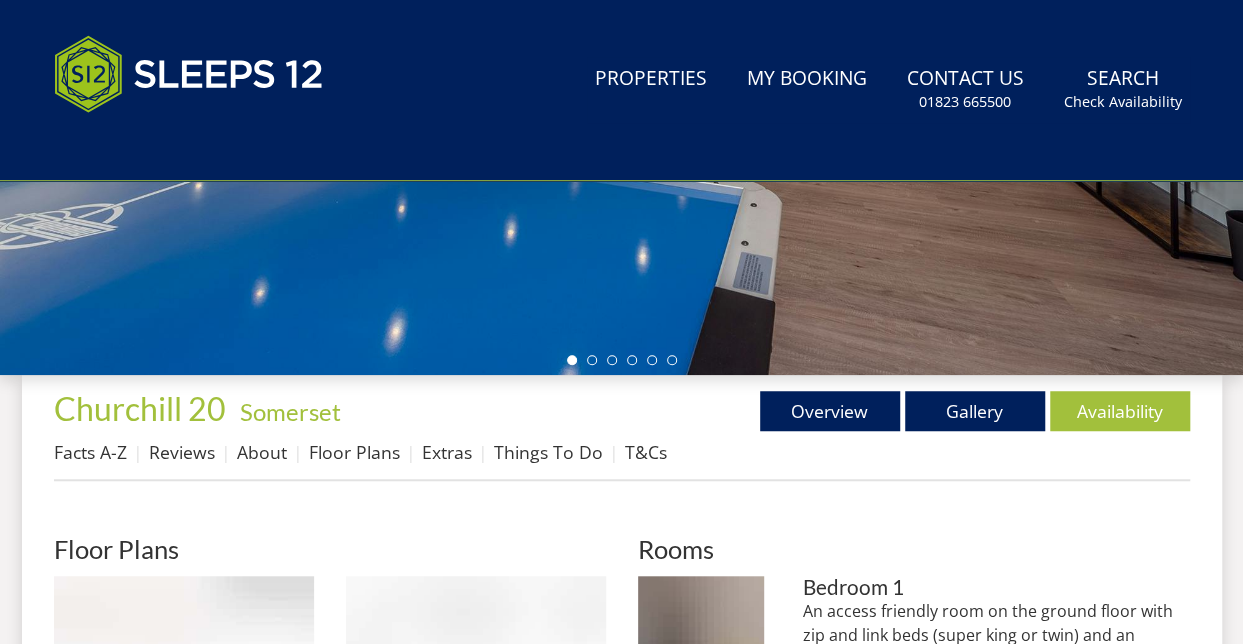 scroll, scrollTop: 0, scrollLeft: 0, axis: both 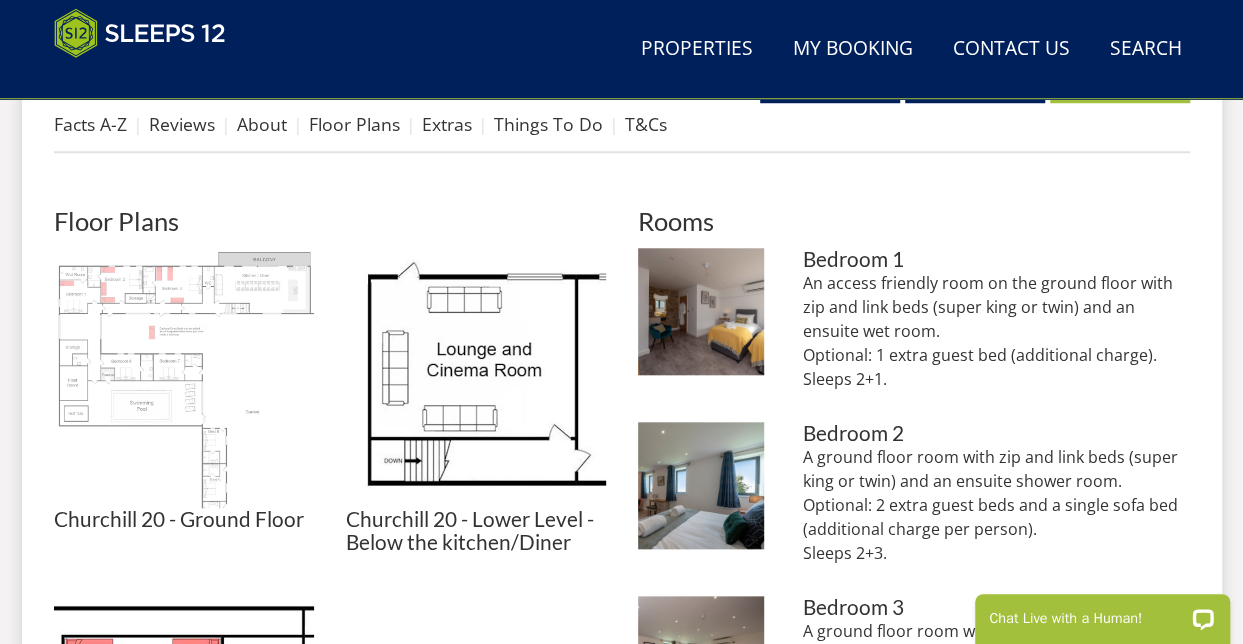 click at bounding box center (184, 378) 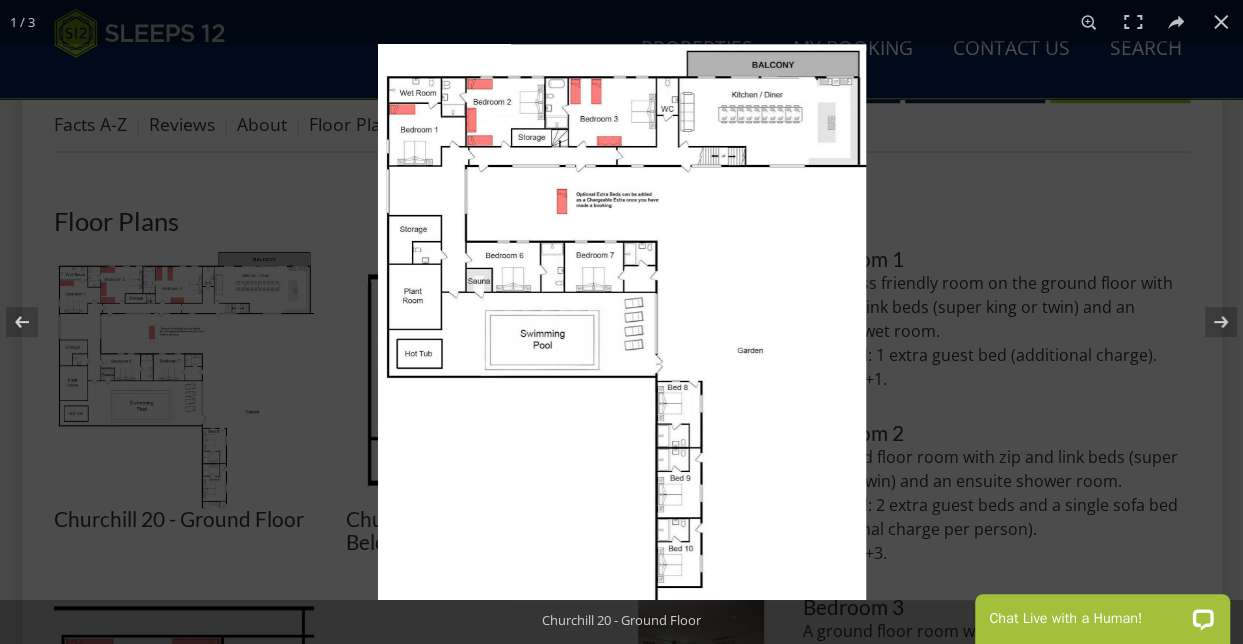 click at bounding box center (622, 322) 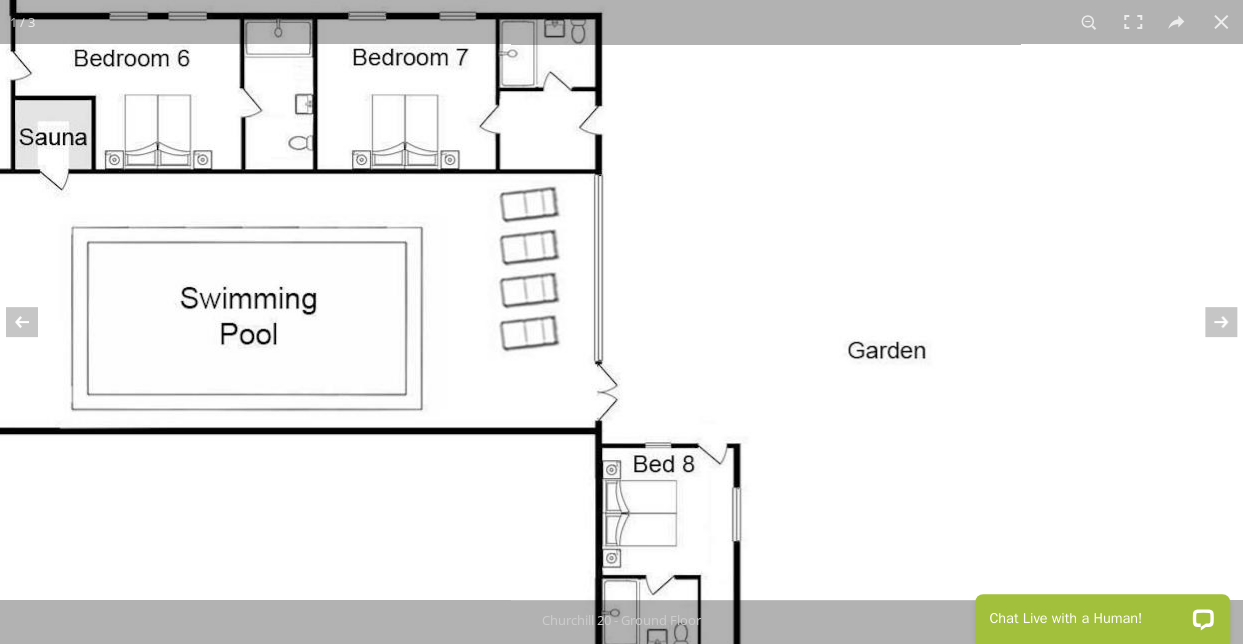 scroll, scrollTop: 974, scrollLeft: 0, axis: vertical 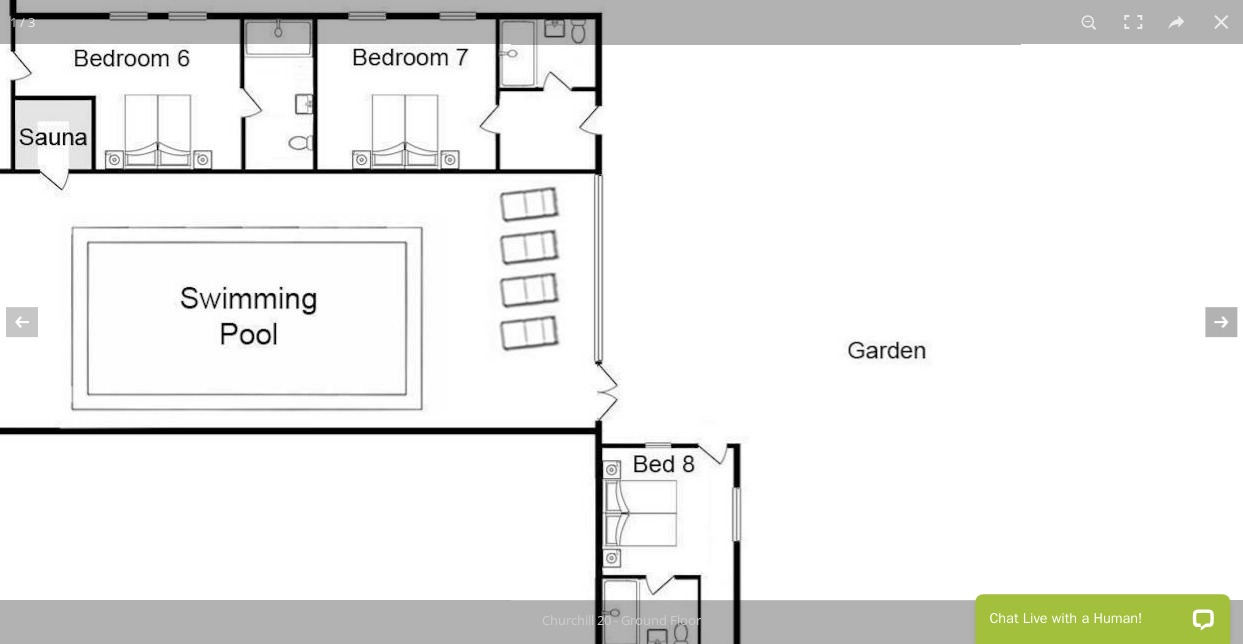 click at bounding box center [1208, 322] 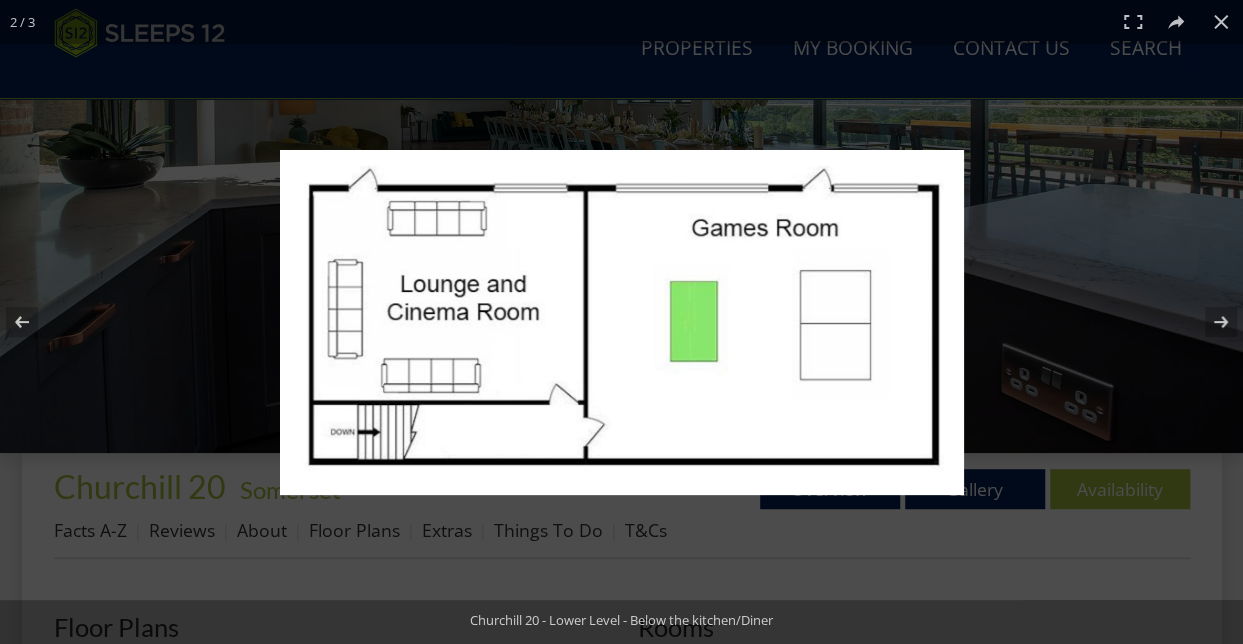 scroll, scrollTop: 198, scrollLeft: 0, axis: vertical 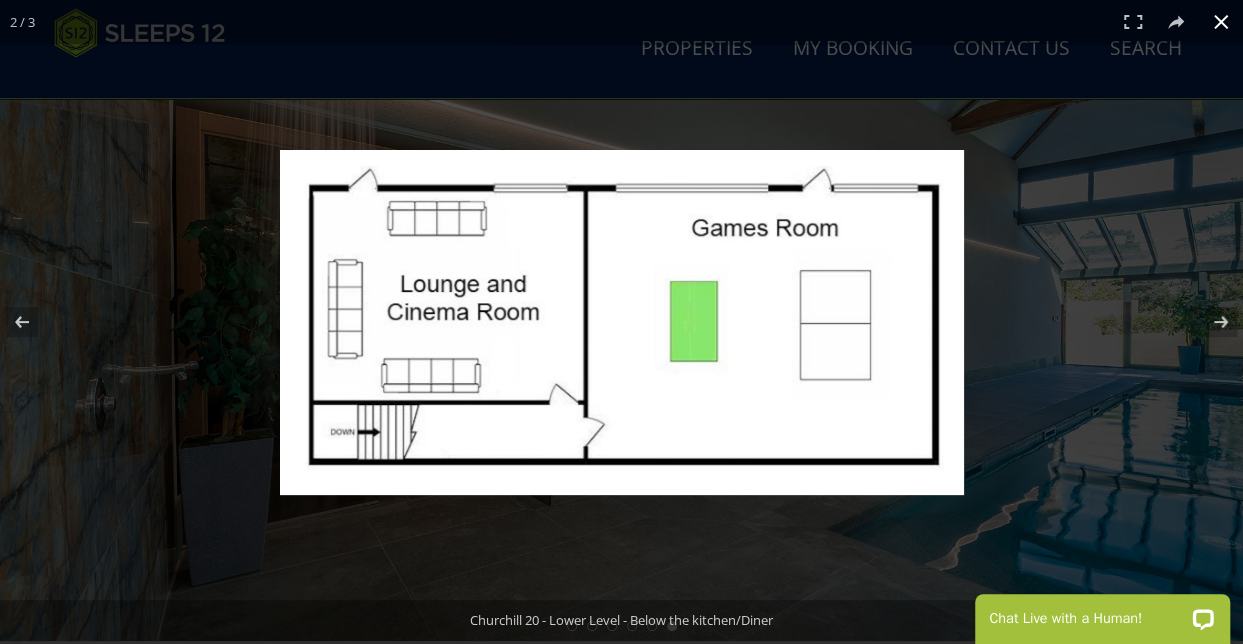 click at bounding box center (1221, 22) 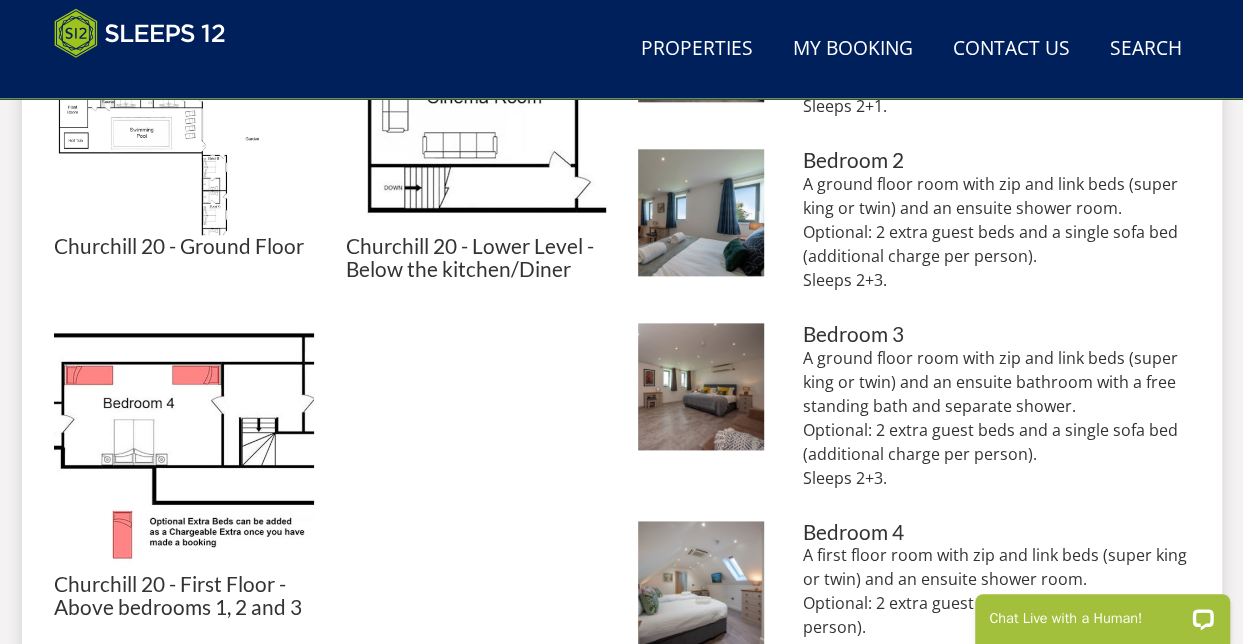 scroll, scrollTop: 1132, scrollLeft: 0, axis: vertical 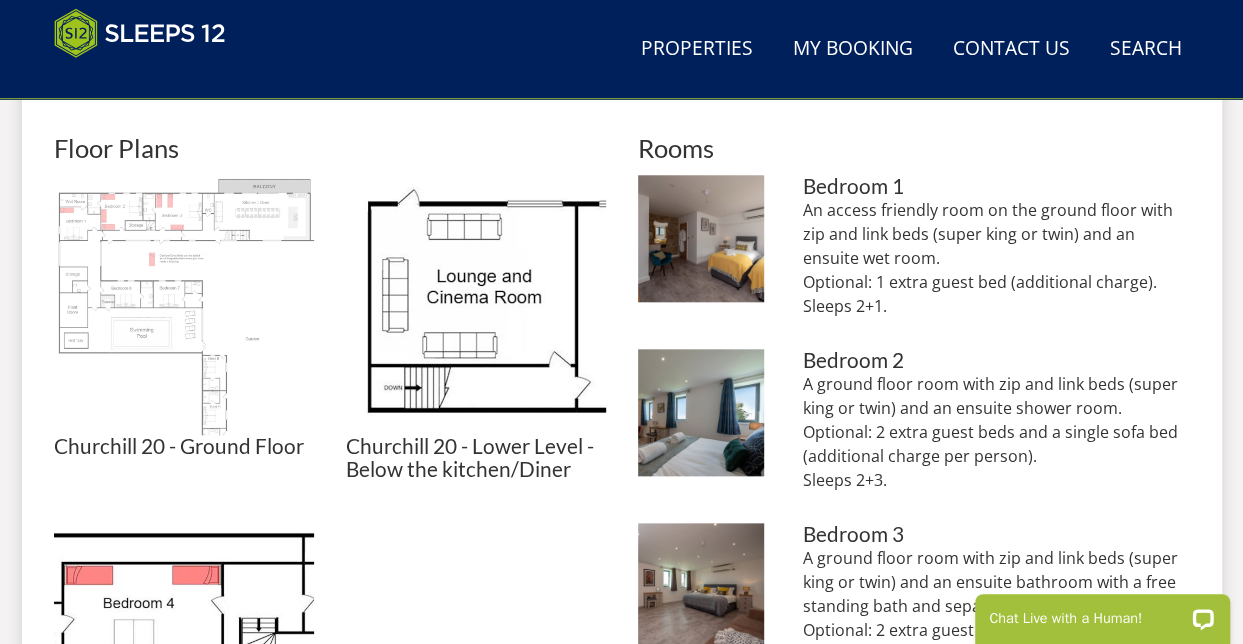 click at bounding box center [184, 305] 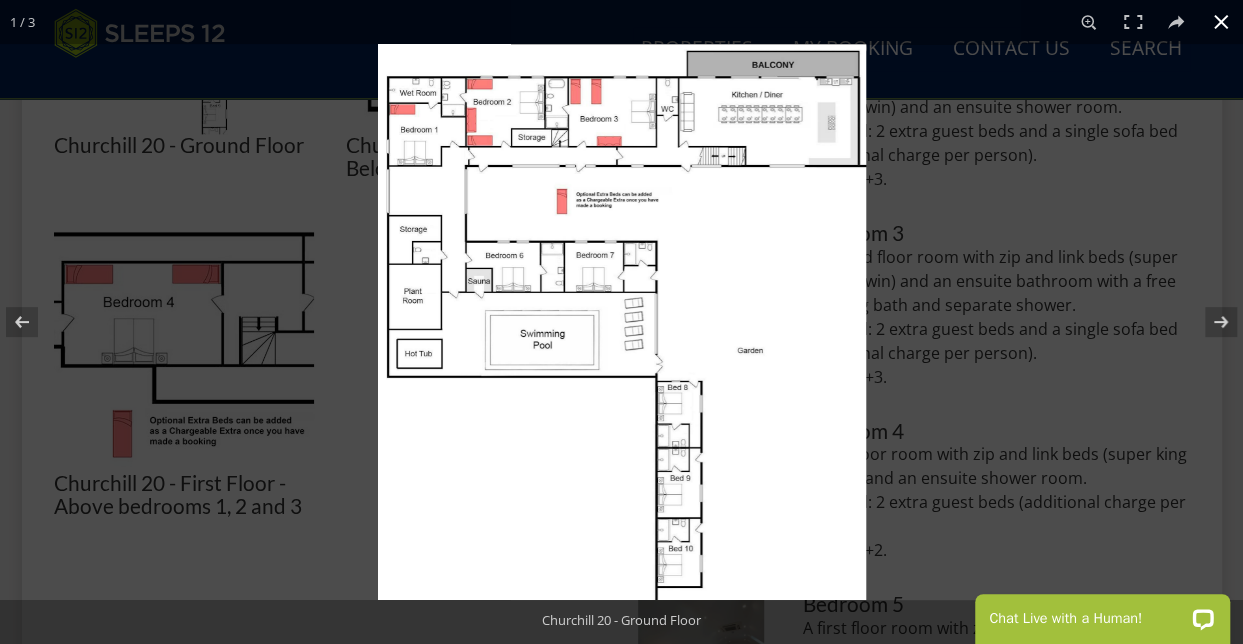scroll, scrollTop: 1170, scrollLeft: 0, axis: vertical 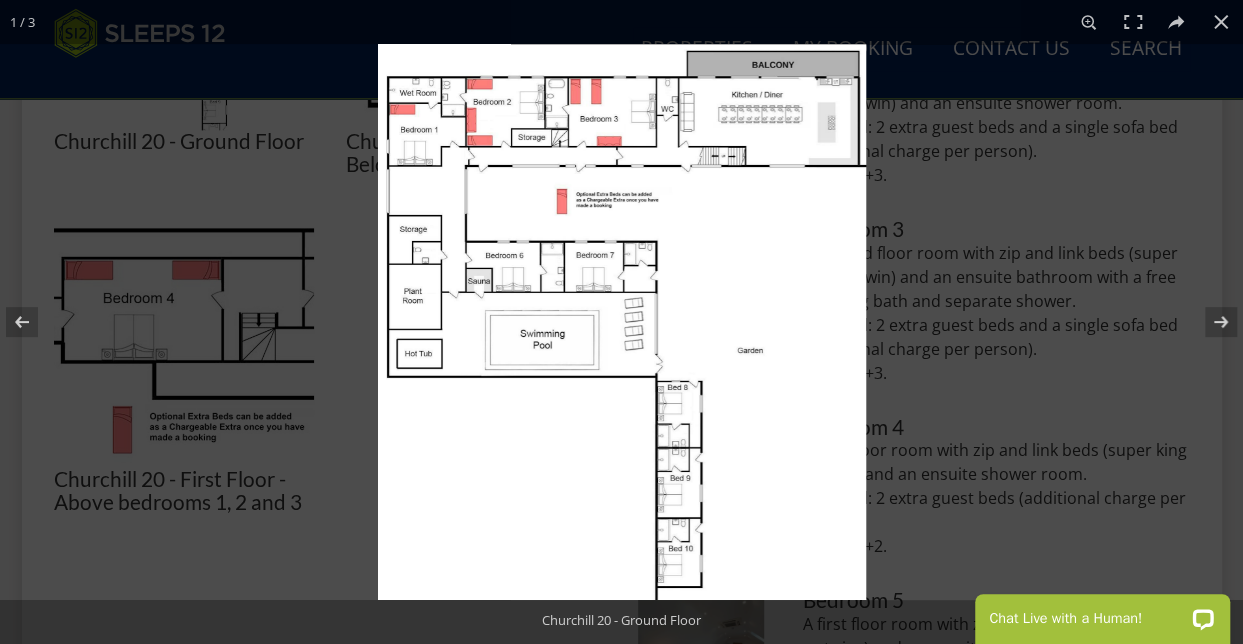 click at bounding box center (622, 322) 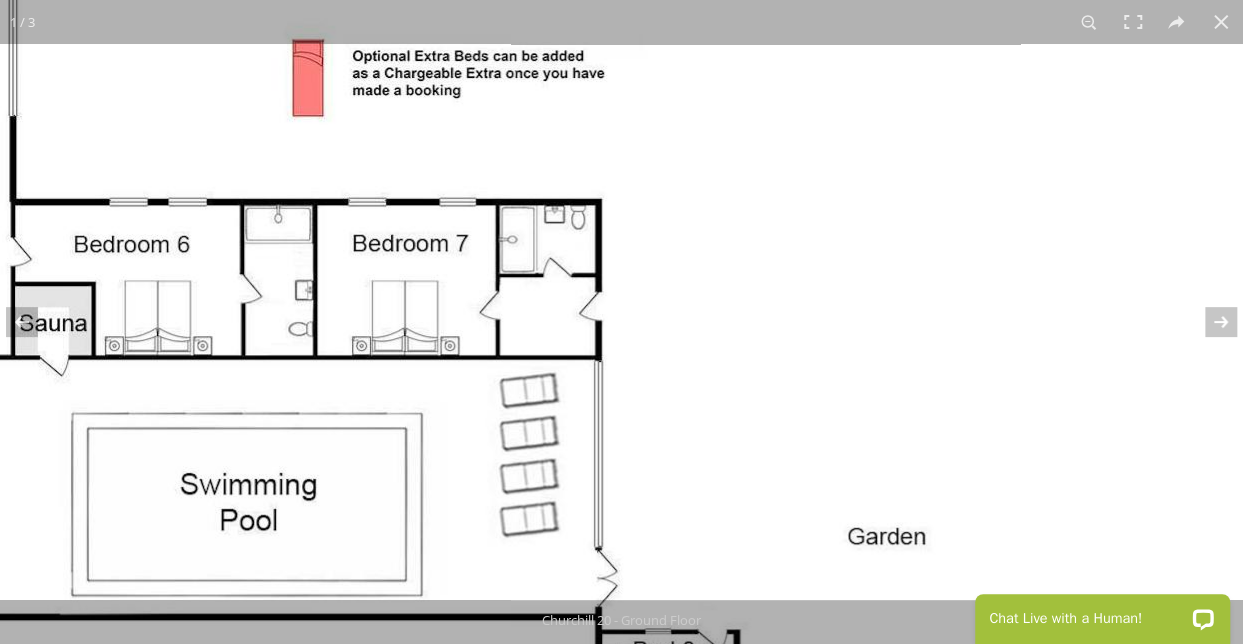 scroll, scrollTop: 495, scrollLeft: 0, axis: vertical 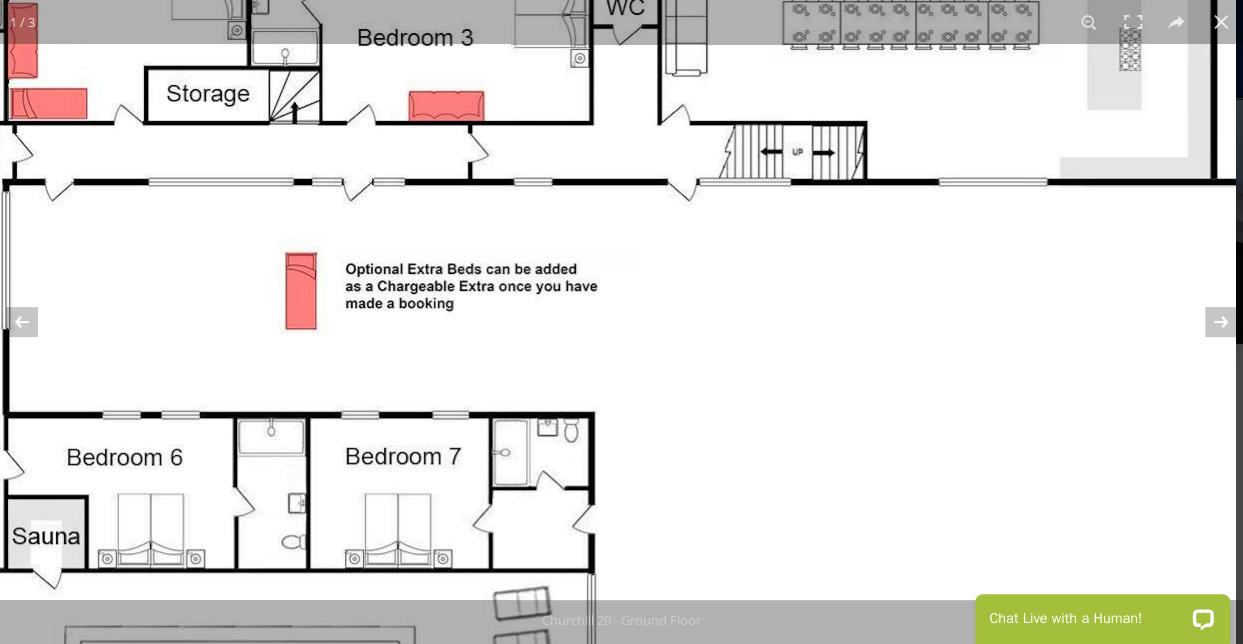 drag, startPoint x: 966, startPoint y: 249, endPoint x: 930, endPoint y: 477, distance: 230.82462 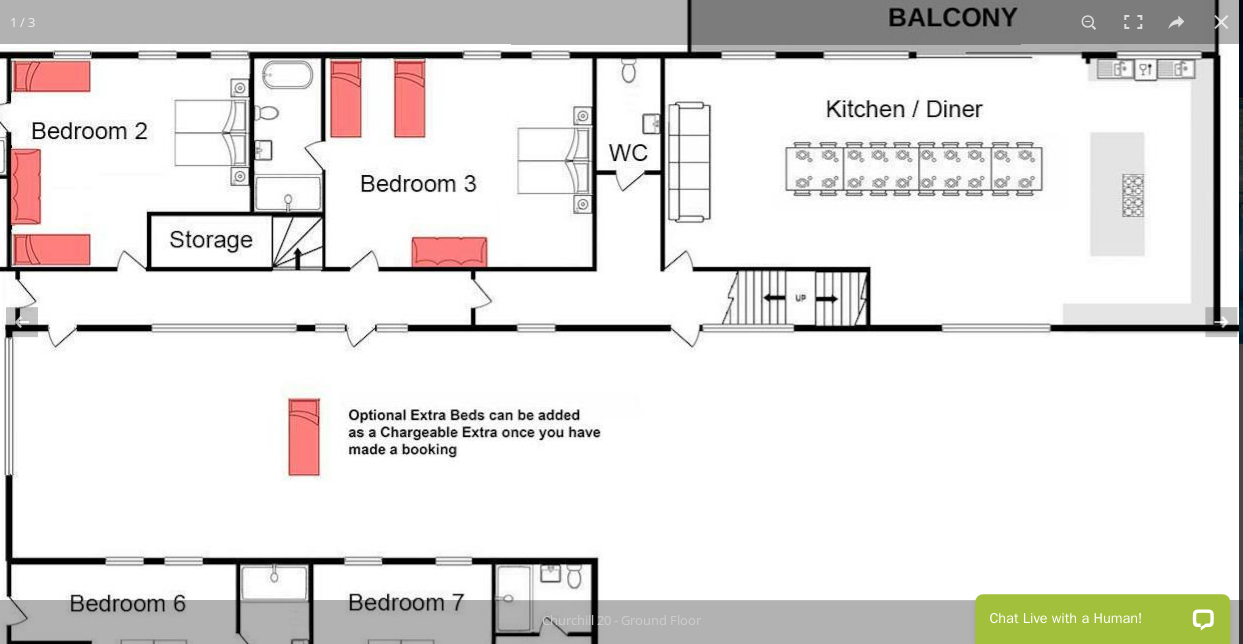 drag, startPoint x: 926, startPoint y: 291, endPoint x: 892, endPoint y: 452, distance: 164.5509 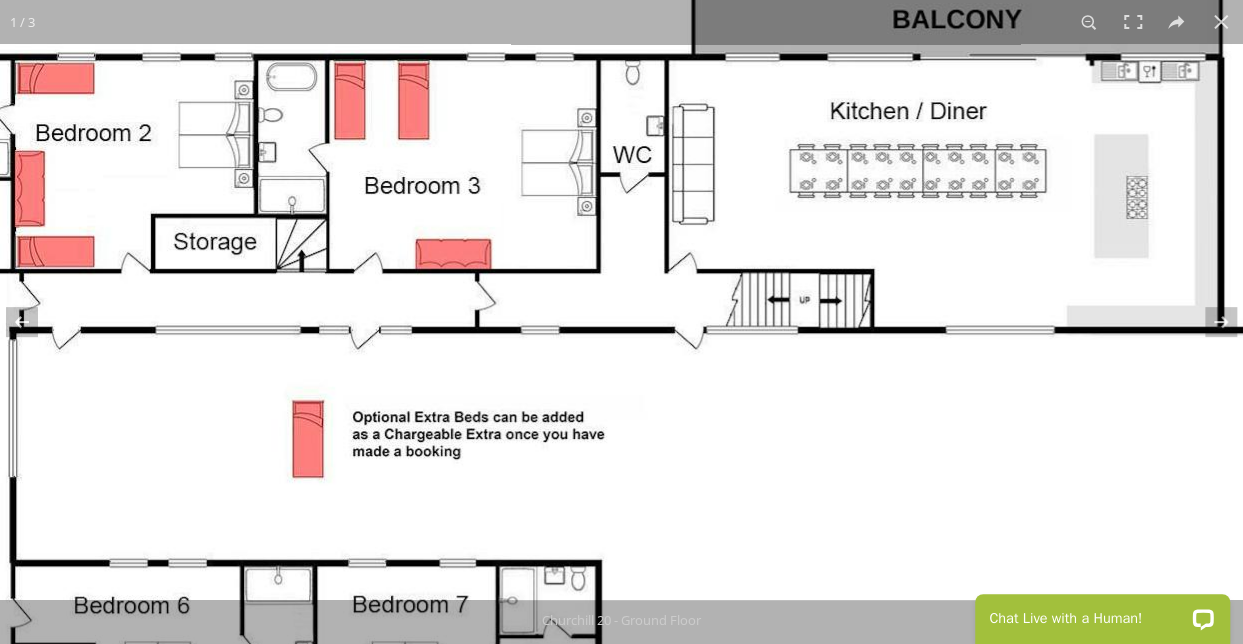 drag, startPoint x: 898, startPoint y: 411, endPoint x: 898, endPoint y: 423, distance: 12 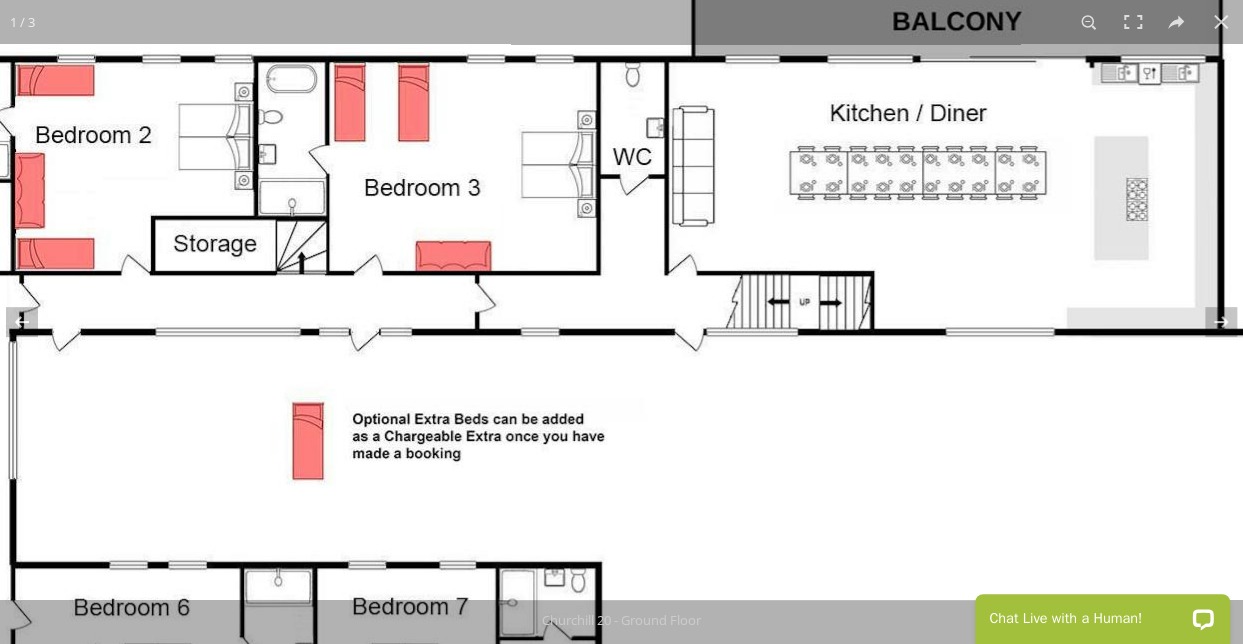 scroll, scrollTop: 1476, scrollLeft: 0, axis: vertical 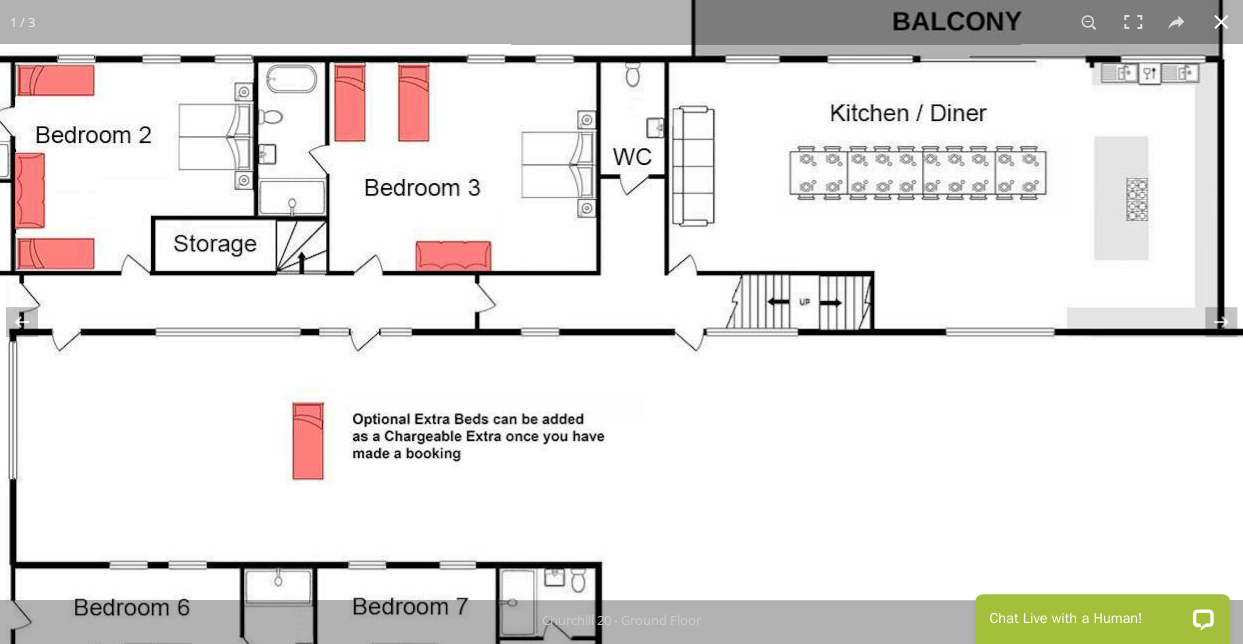 click at bounding box center (1221, 22) 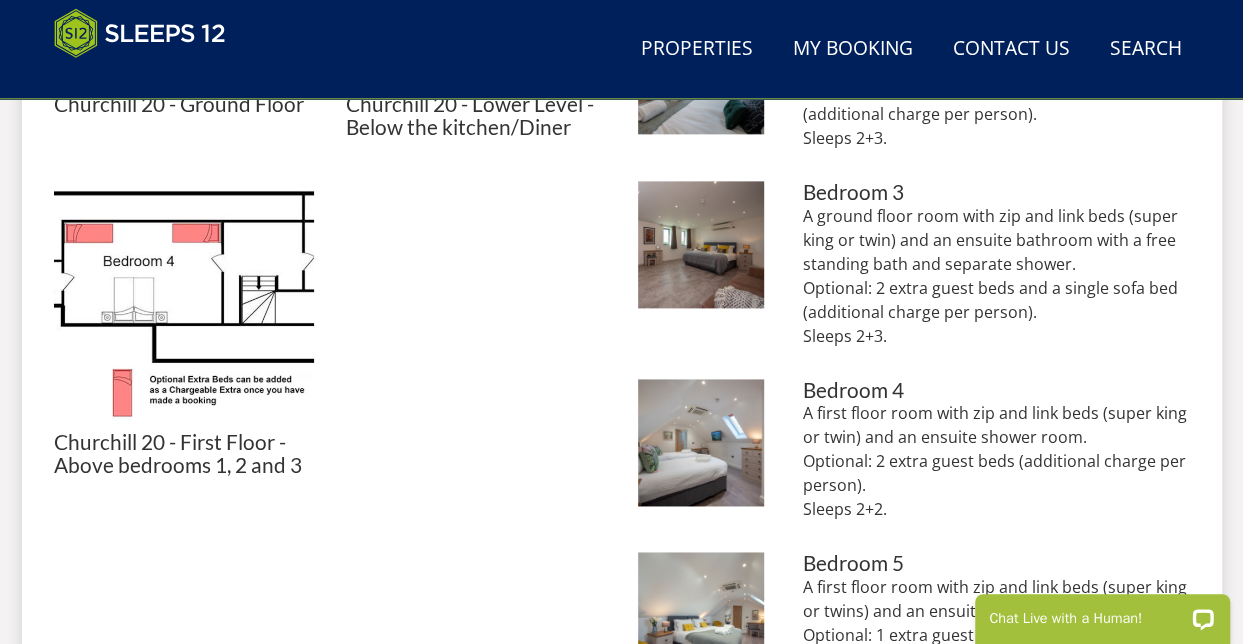 scroll, scrollTop: 1196, scrollLeft: 0, axis: vertical 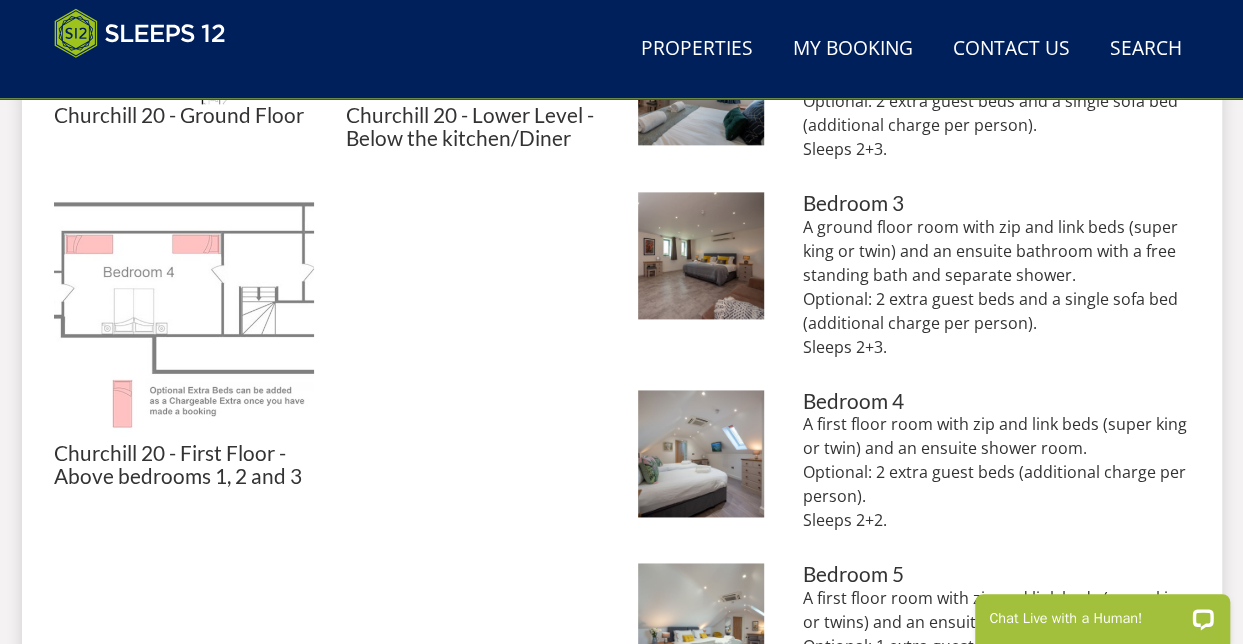 click at bounding box center (184, 312) 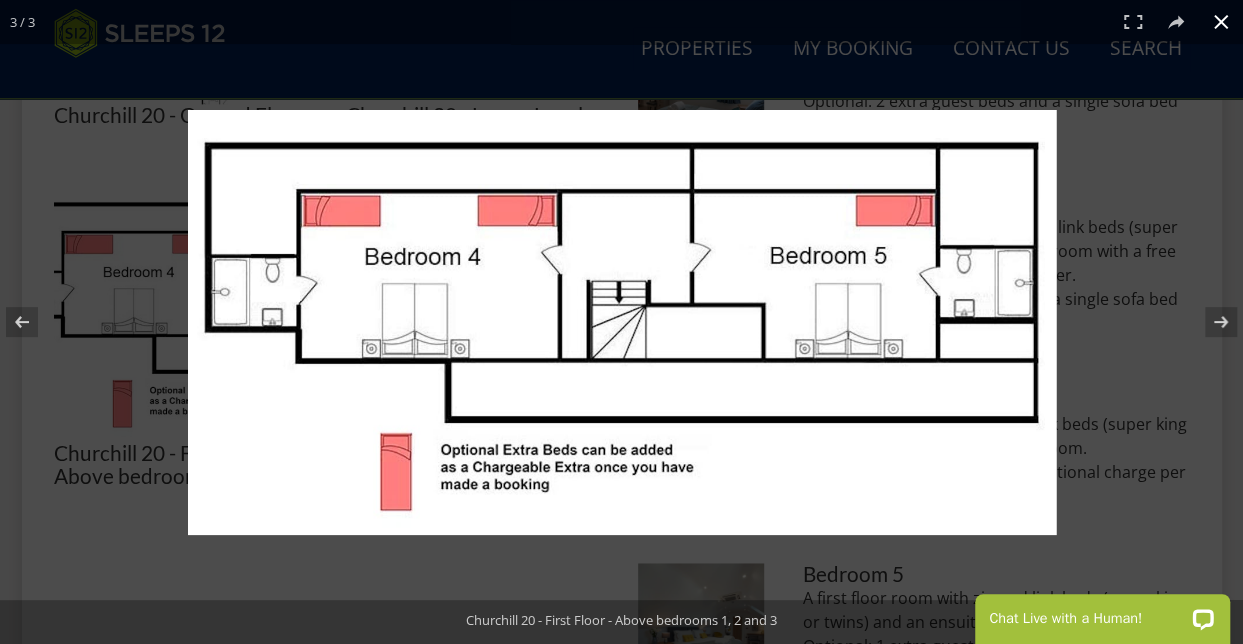 click at bounding box center (1221, 22) 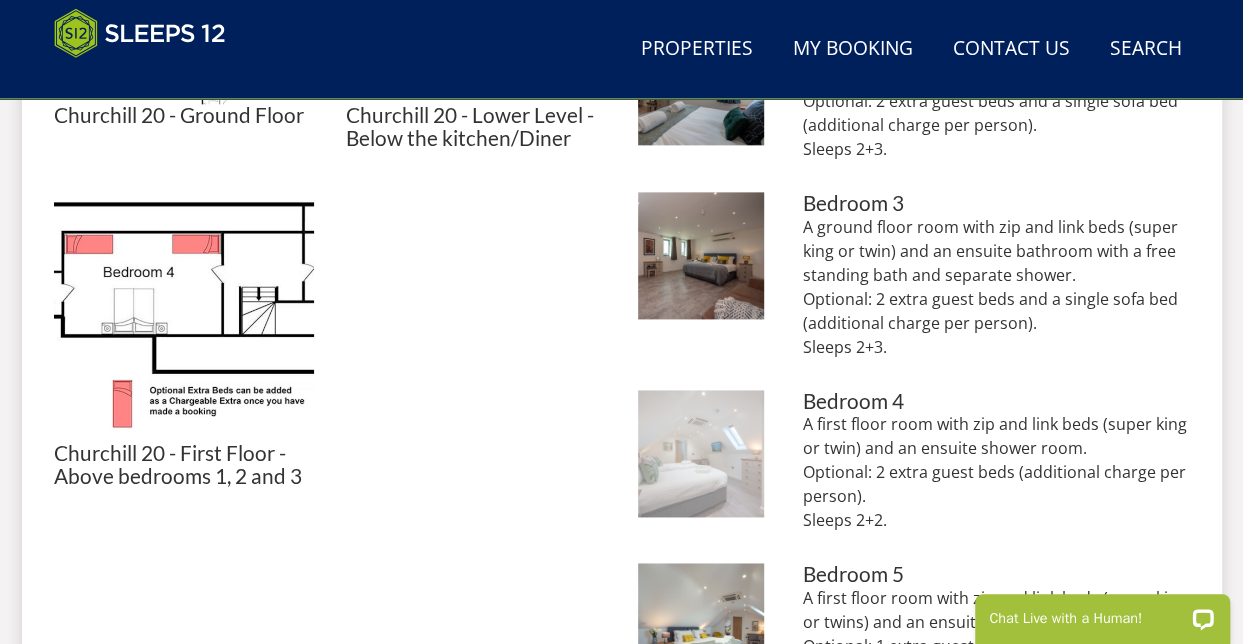 click at bounding box center [701, 453] 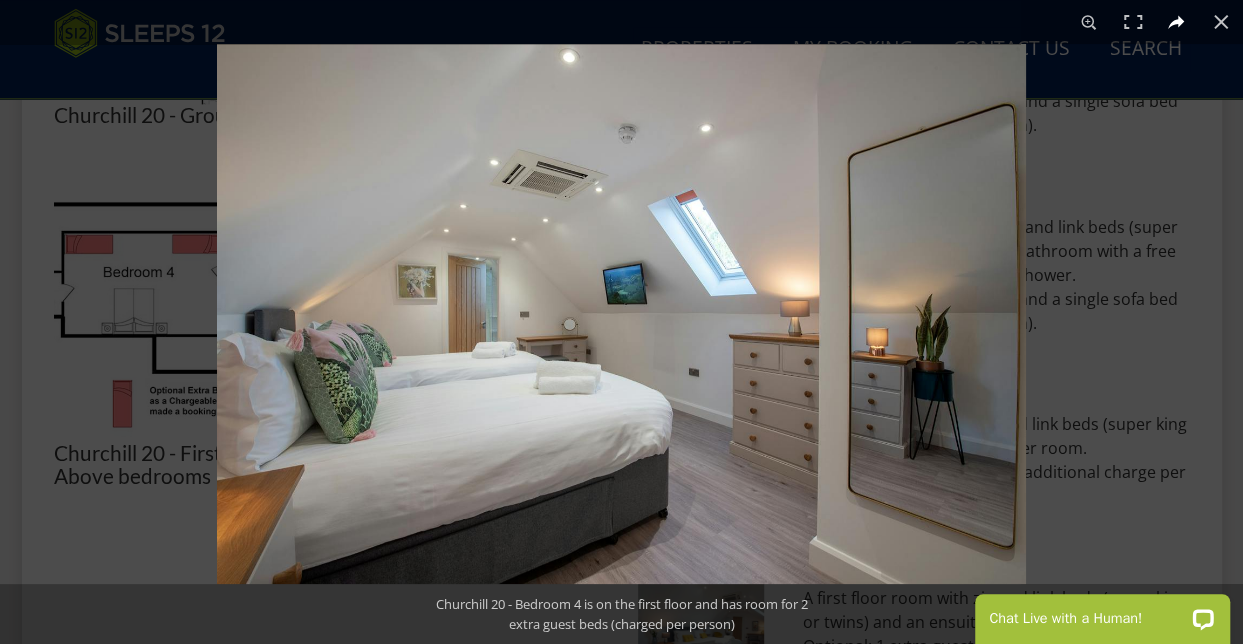 click at bounding box center (1177, 22) 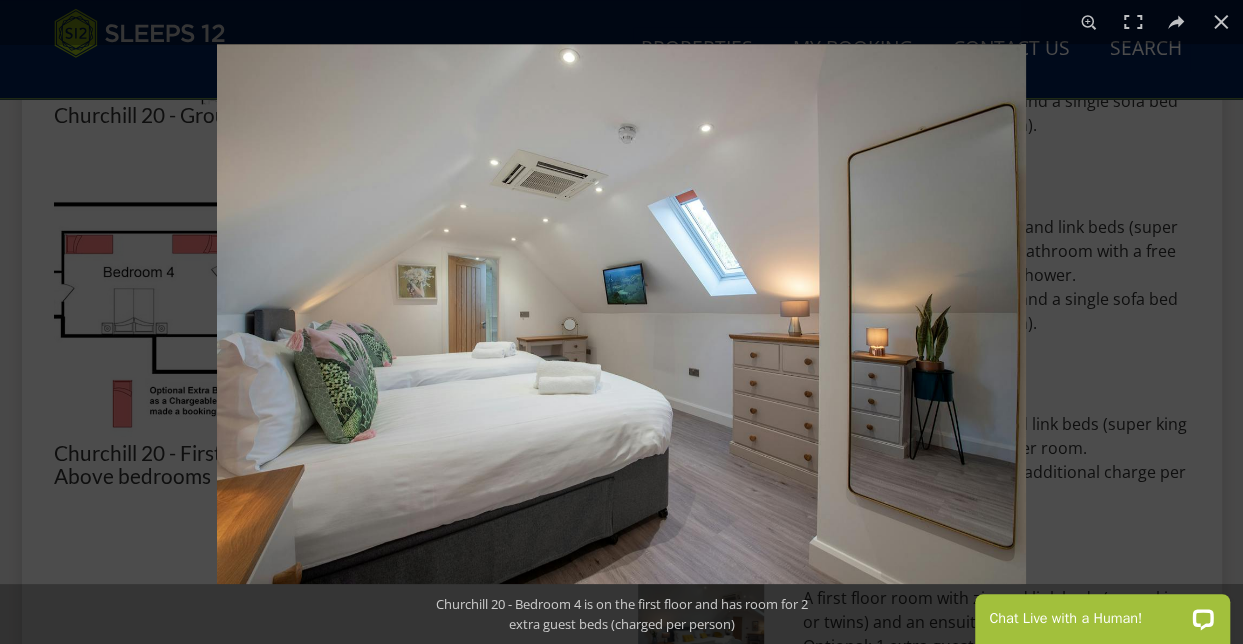 click at bounding box center [621, 314] 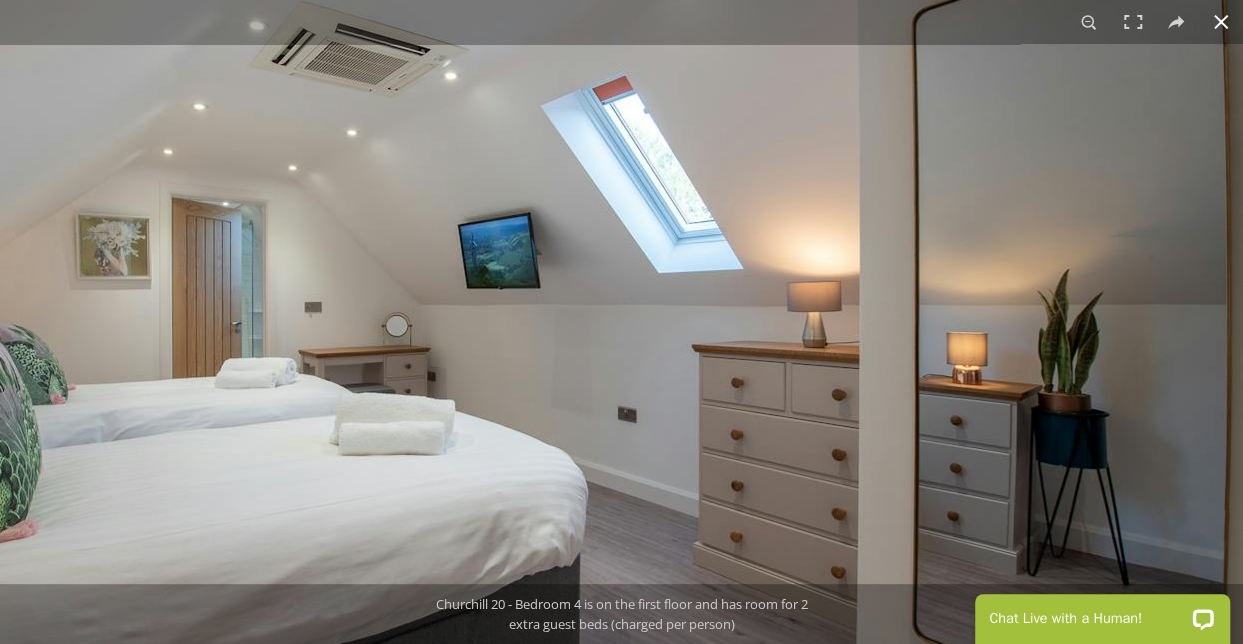 click at bounding box center (1221, 22) 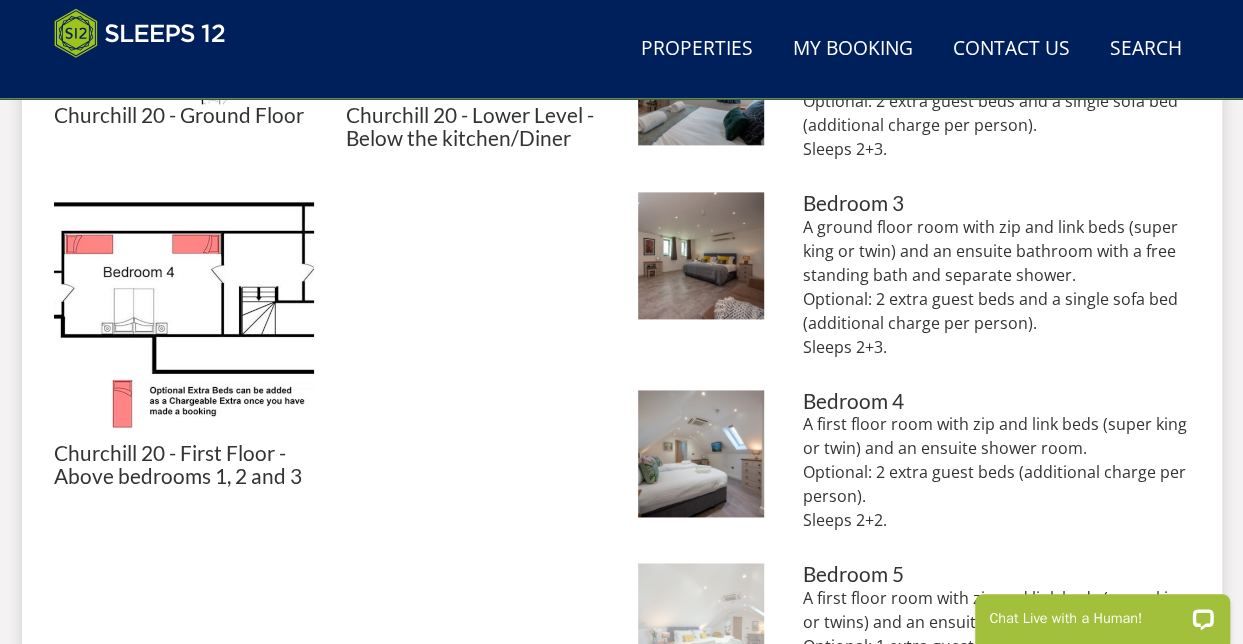 click at bounding box center [701, 626] 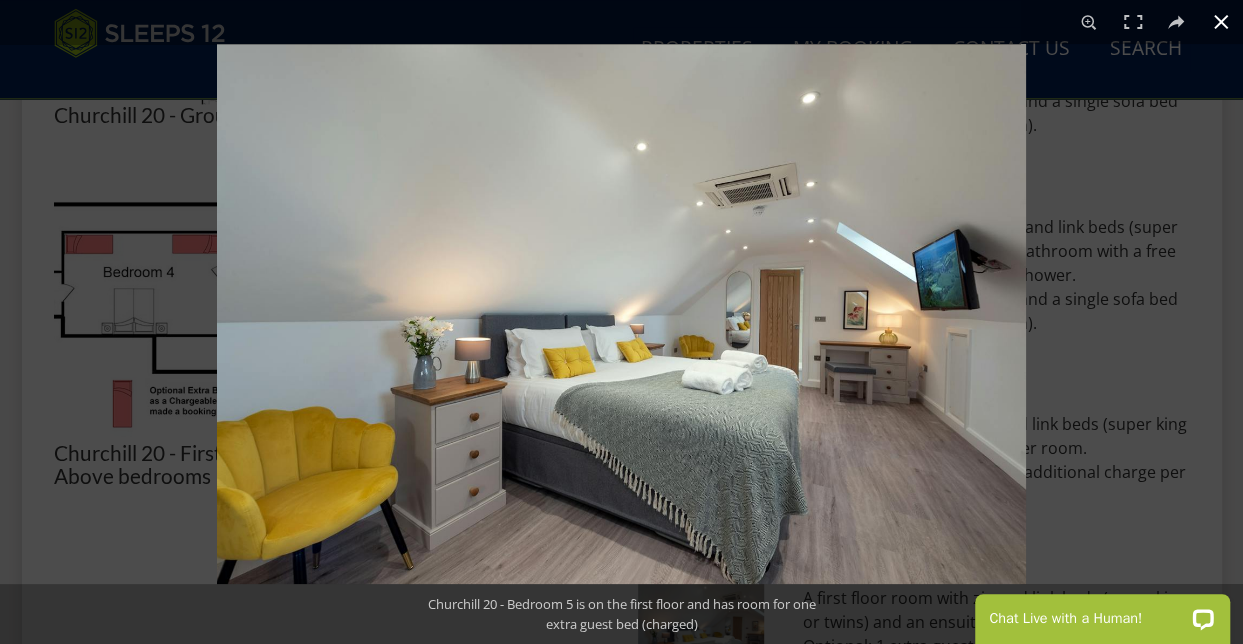 click at bounding box center (1221, 22) 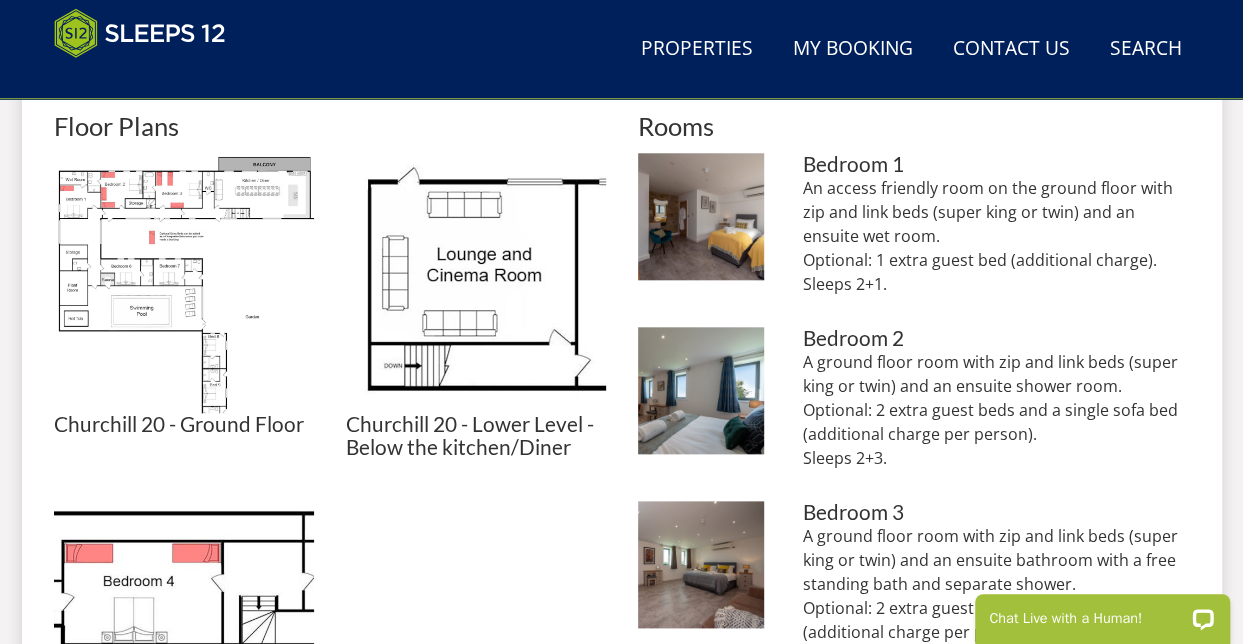 scroll, scrollTop: 876, scrollLeft: 0, axis: vertical 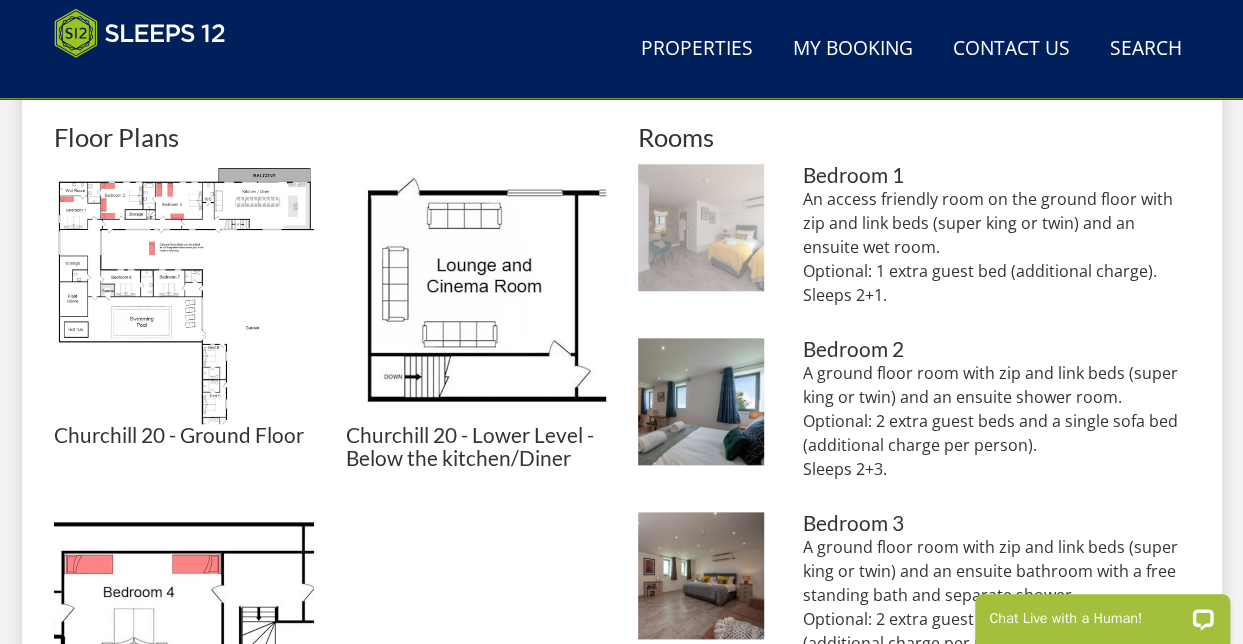click at bounding box center (701, 227) 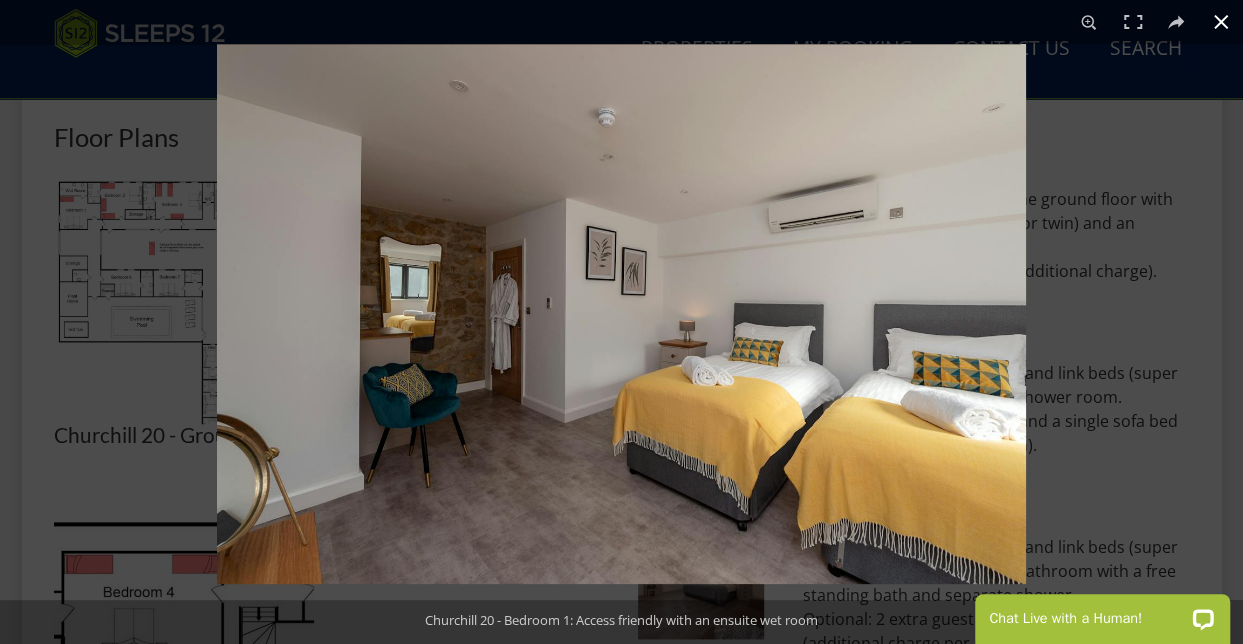 click at bounding box center (1221, 22) 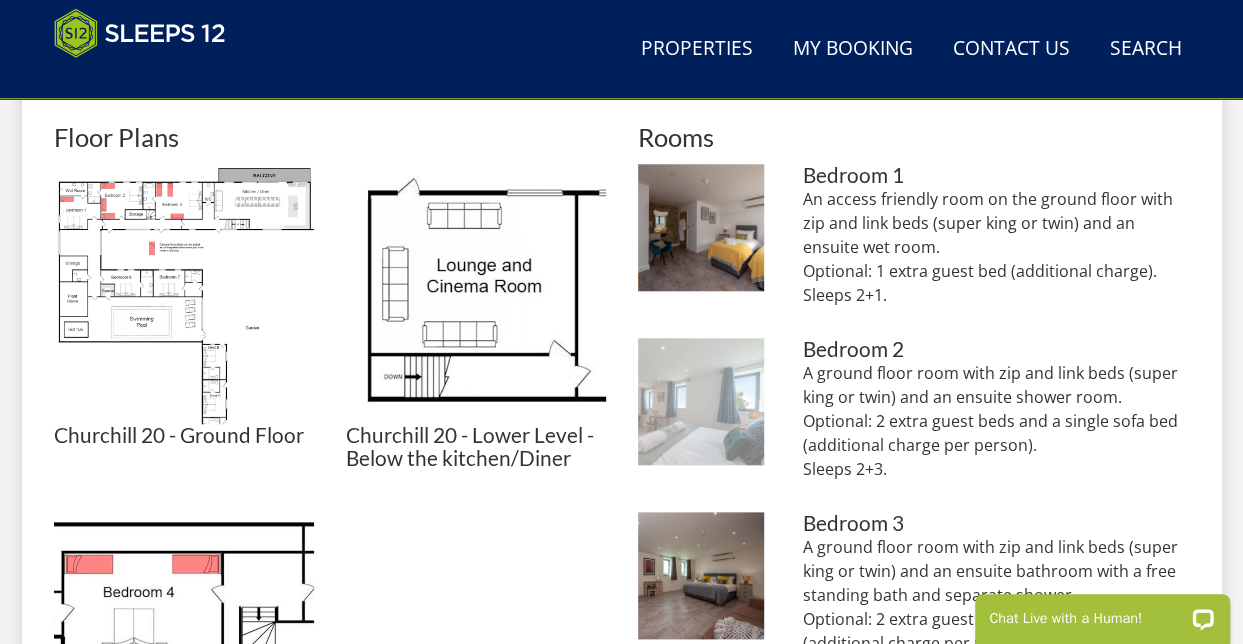 click at bounding box center (701, 401) 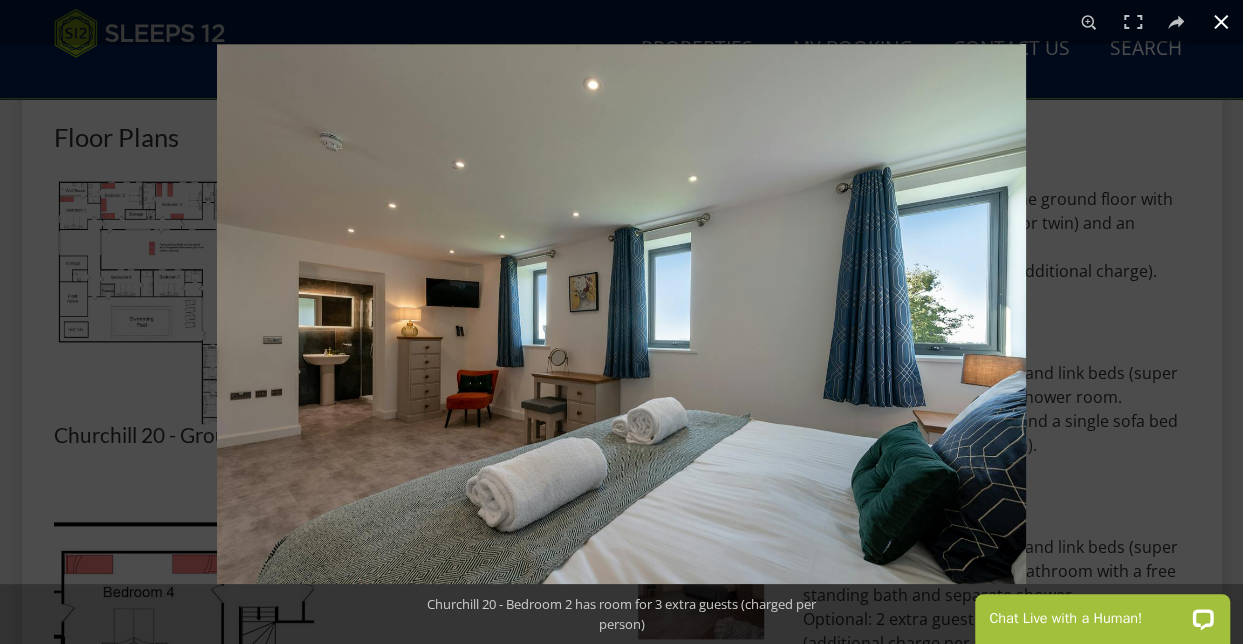 click at bounding box center (1221, 22) 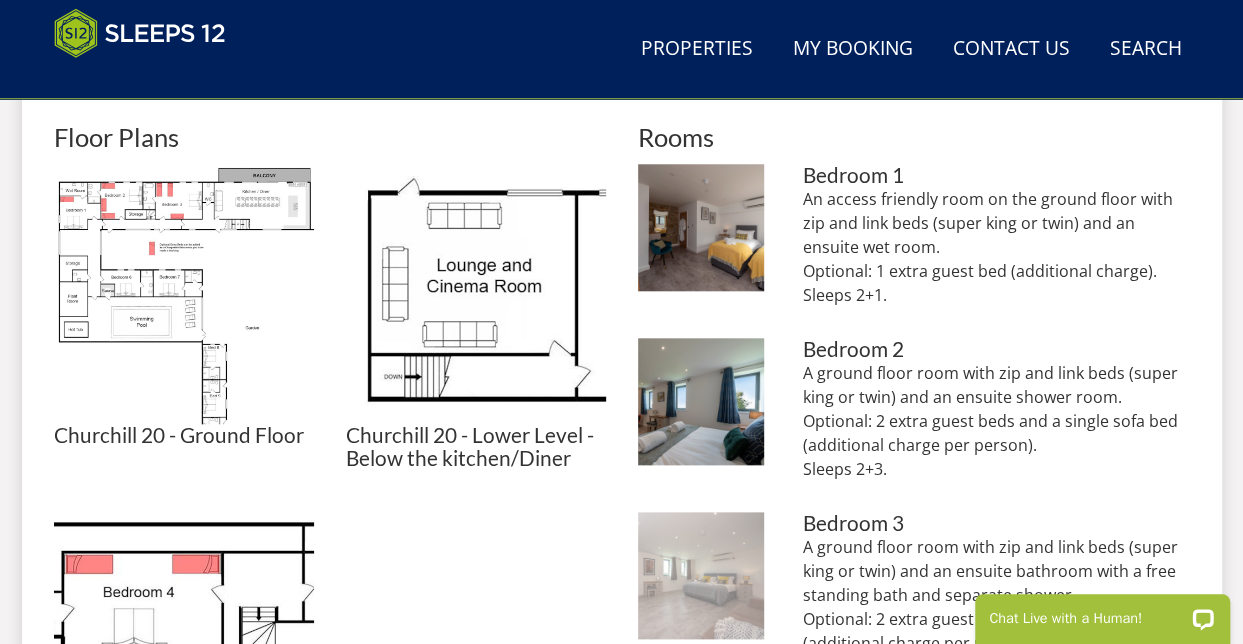 click at bounding box center [701, 575] 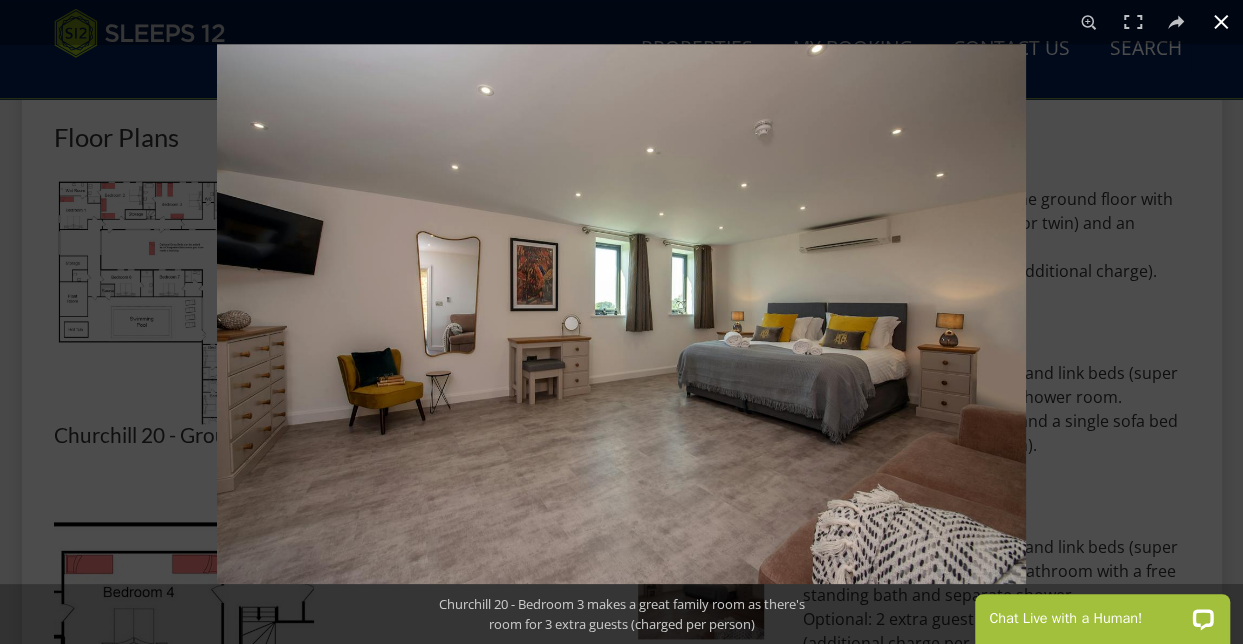 click at bounding box center [1221, 22] 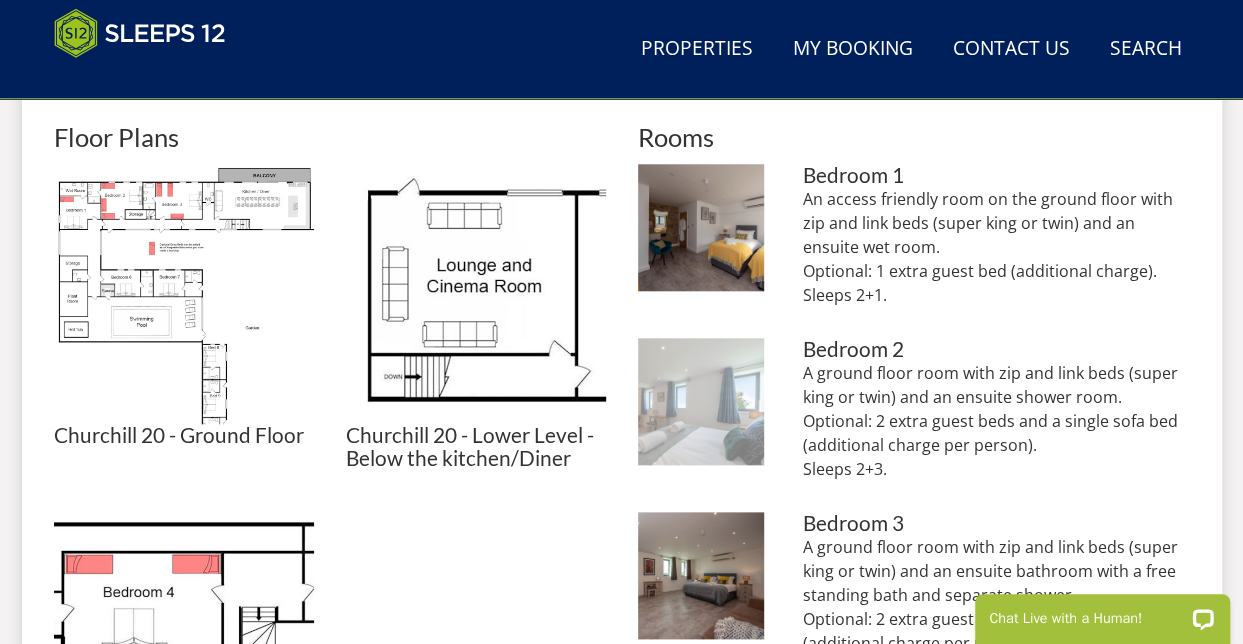 click at bounding box center [701, 401] 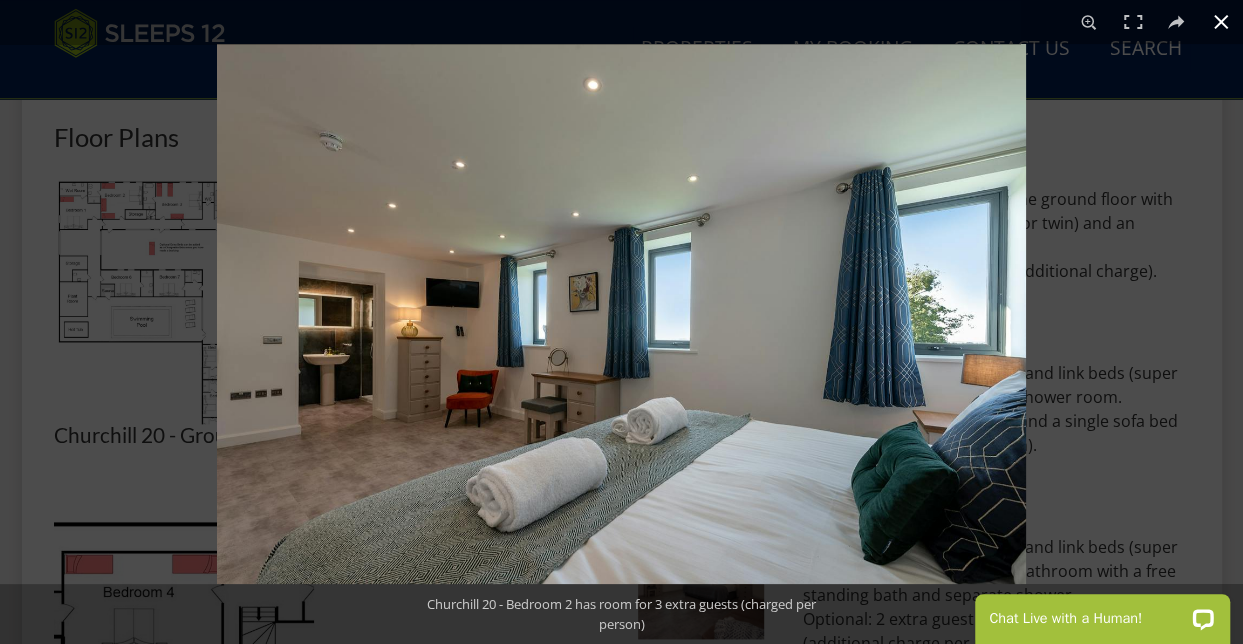 click at bounding box center (1221, 22) 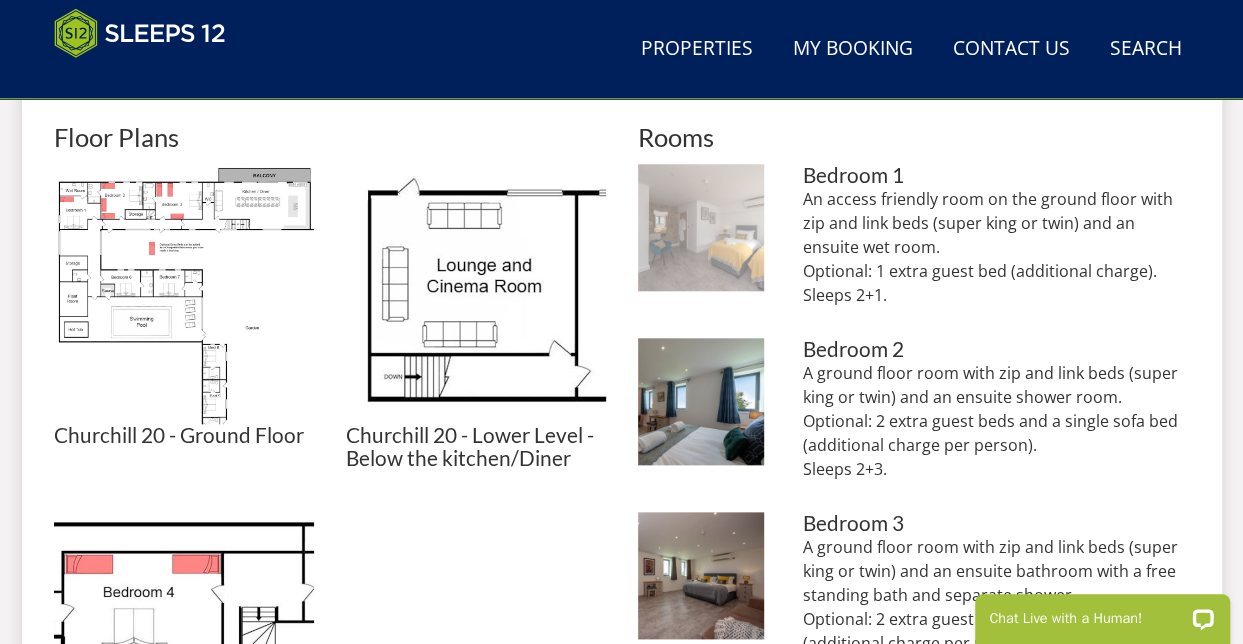 click at bounding box center (701, 227) 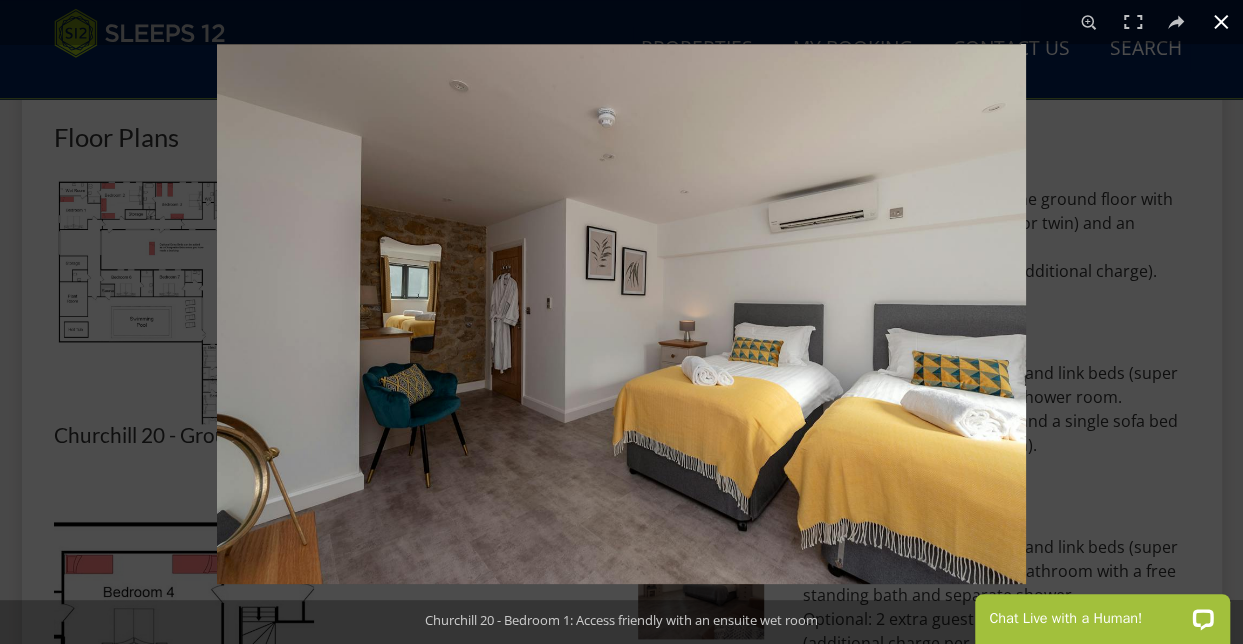 click at bounding box center [1221, 22] 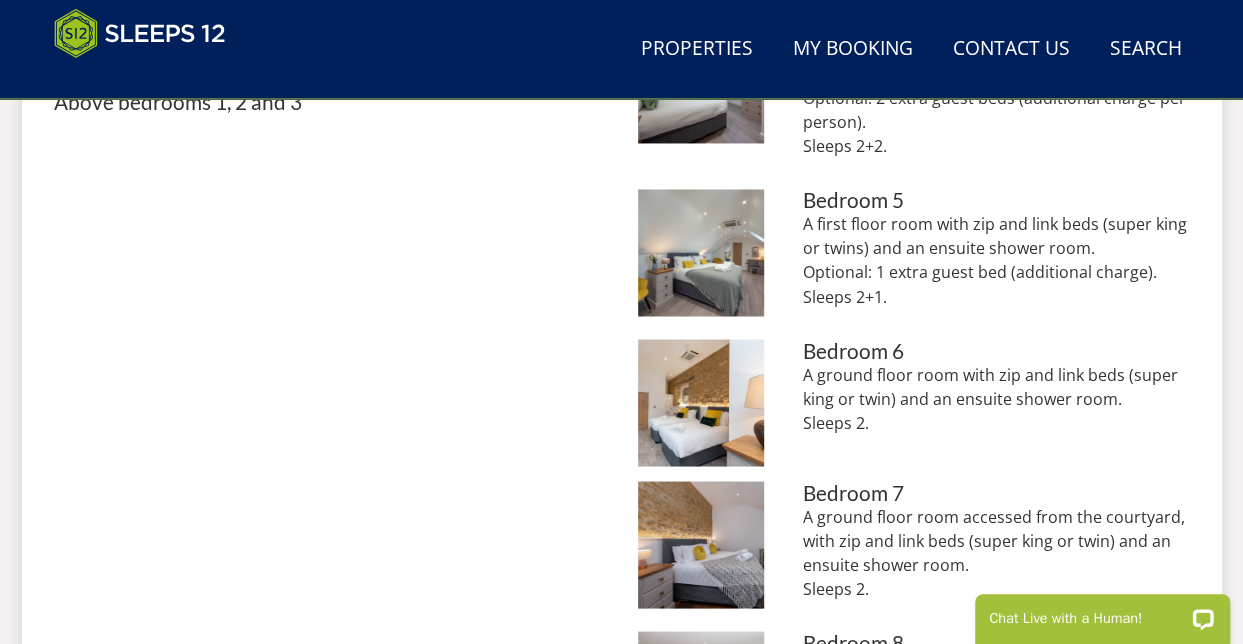 scroll, scrollTop: 1663, scrollLeft: 0, axis: vertical 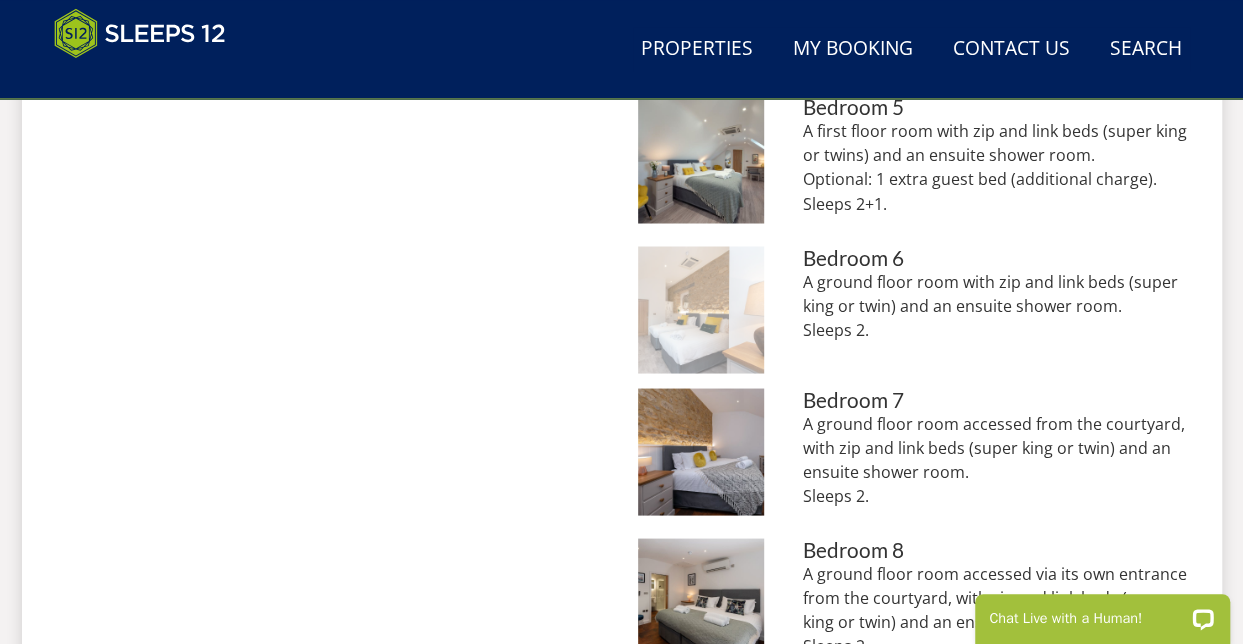 click at bounding box center (701, 309) 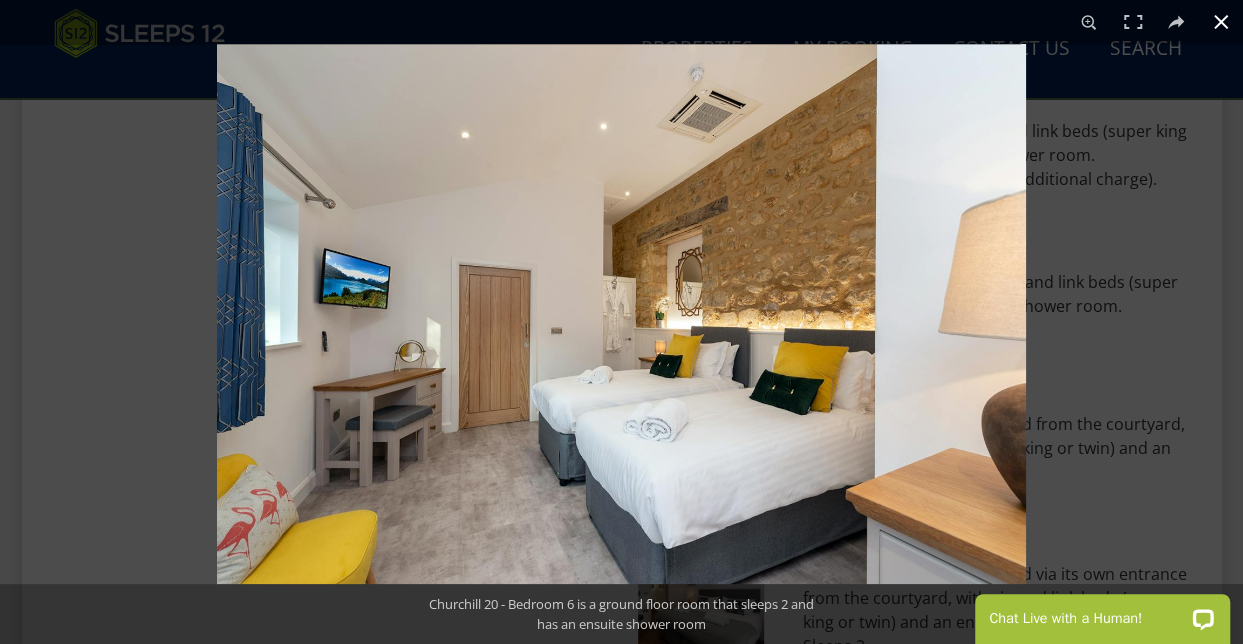 click at bounding box center [1221, 22] 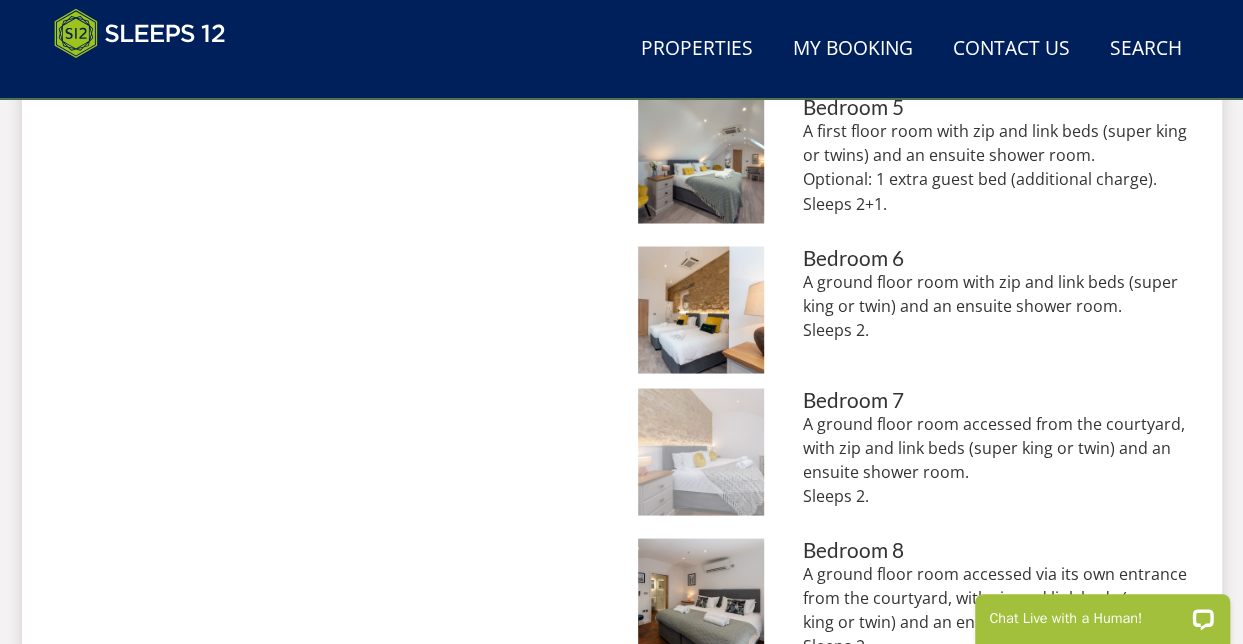 click at bounding box center [701, 451] 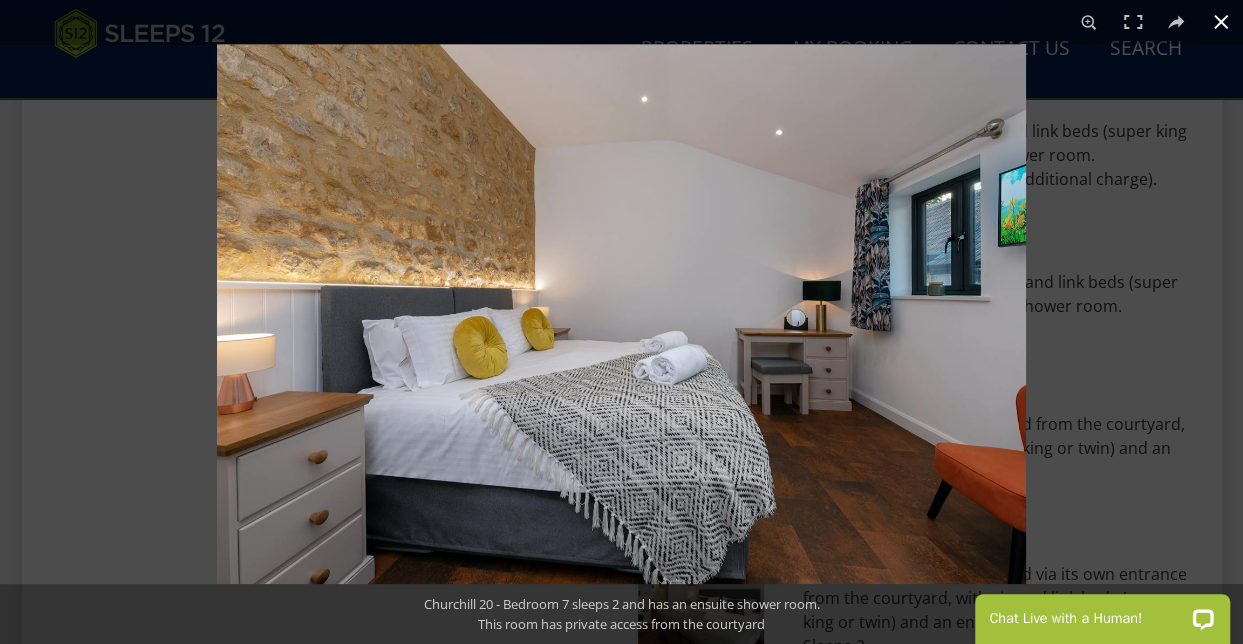 click at bounding box center [1221, 22] 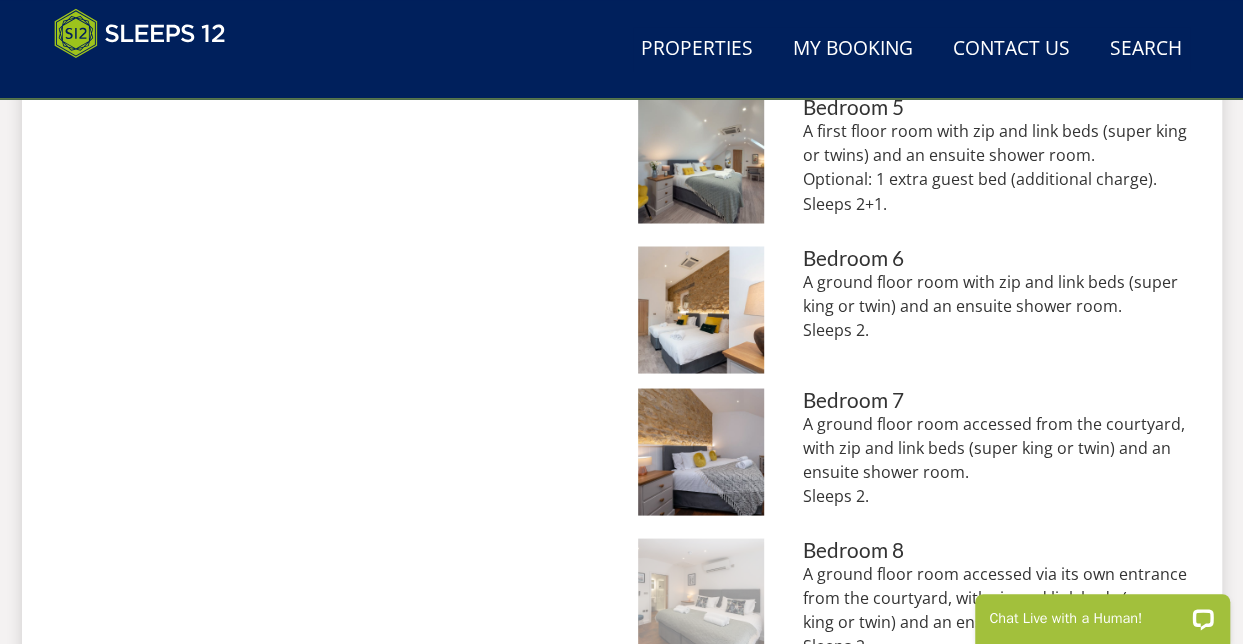 click at bounding box center (701, 601) 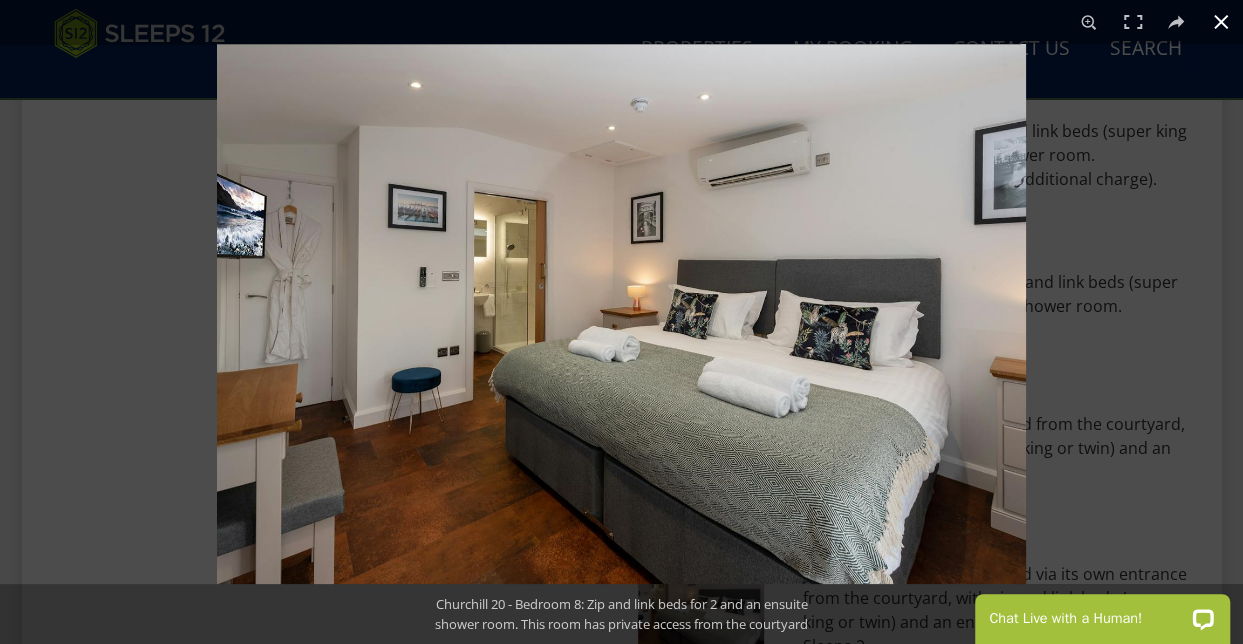 click at bounding box center (1221, 22) 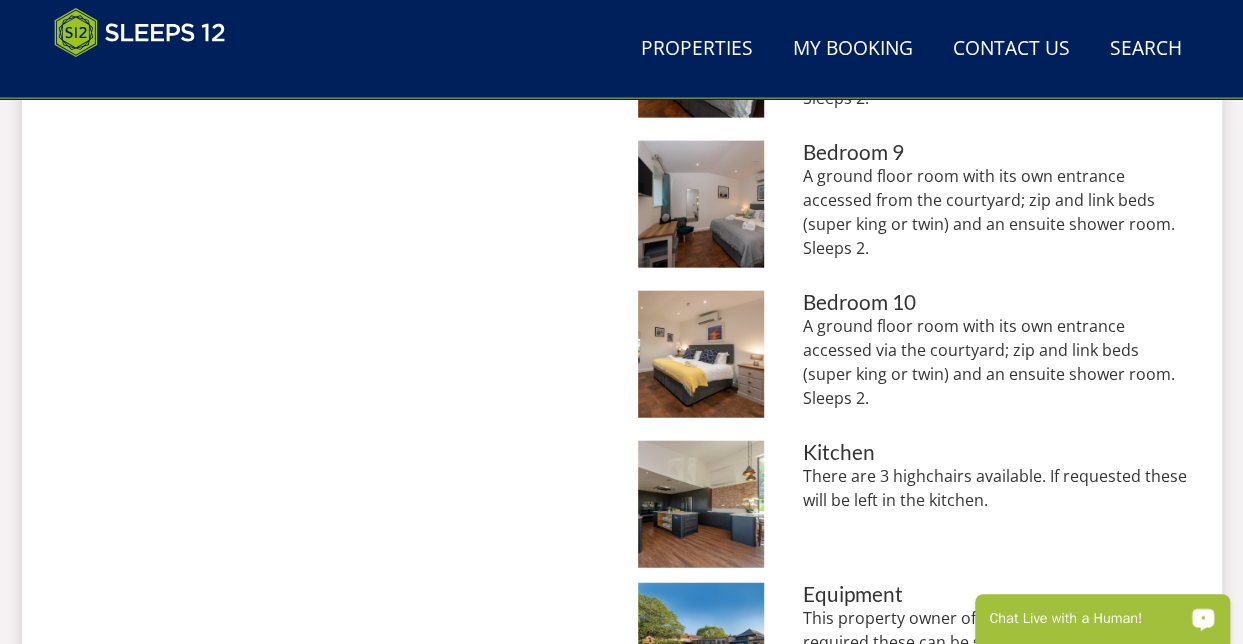scroll, scrollTop: 2223, scrollLeft: 0, axis: vertical 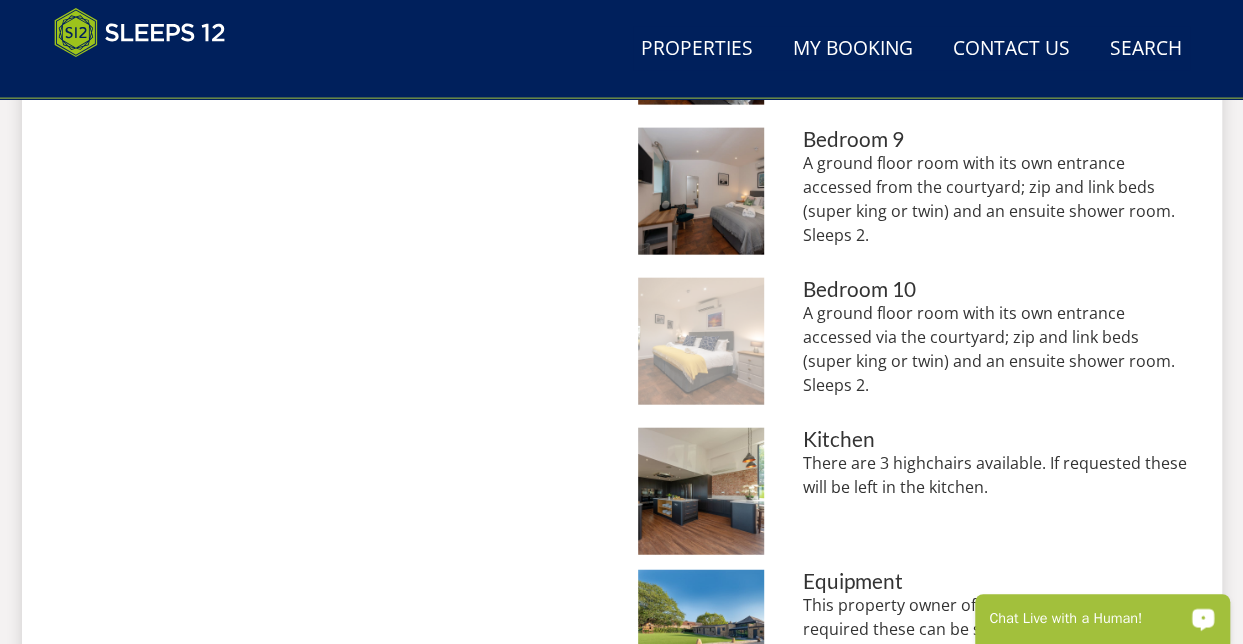 click at bounding box center [701, 341] 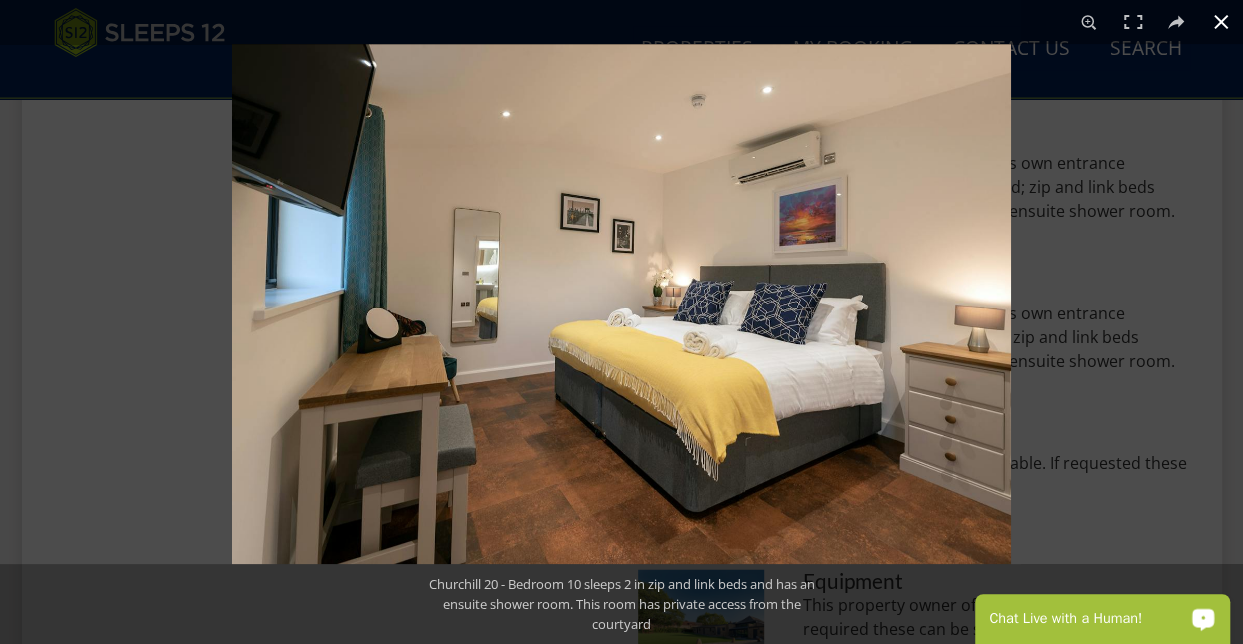 click at bounding box center [1221, 22] 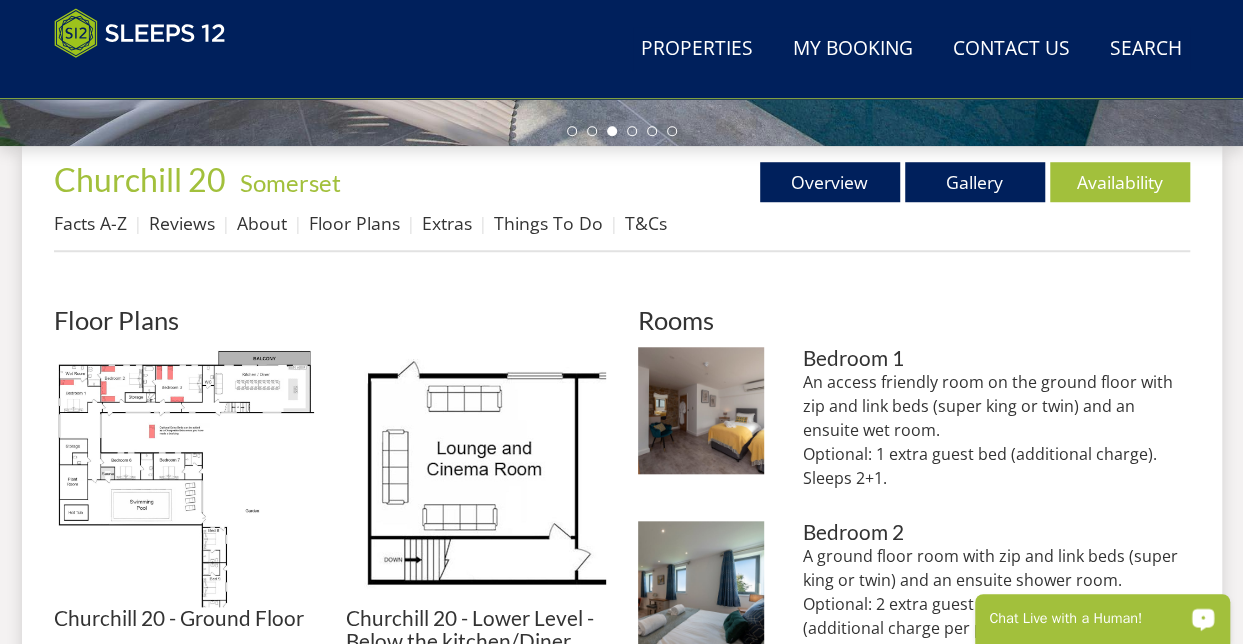 scroll, scrollTop: 733, scrollLeft: 0, axis: vertical 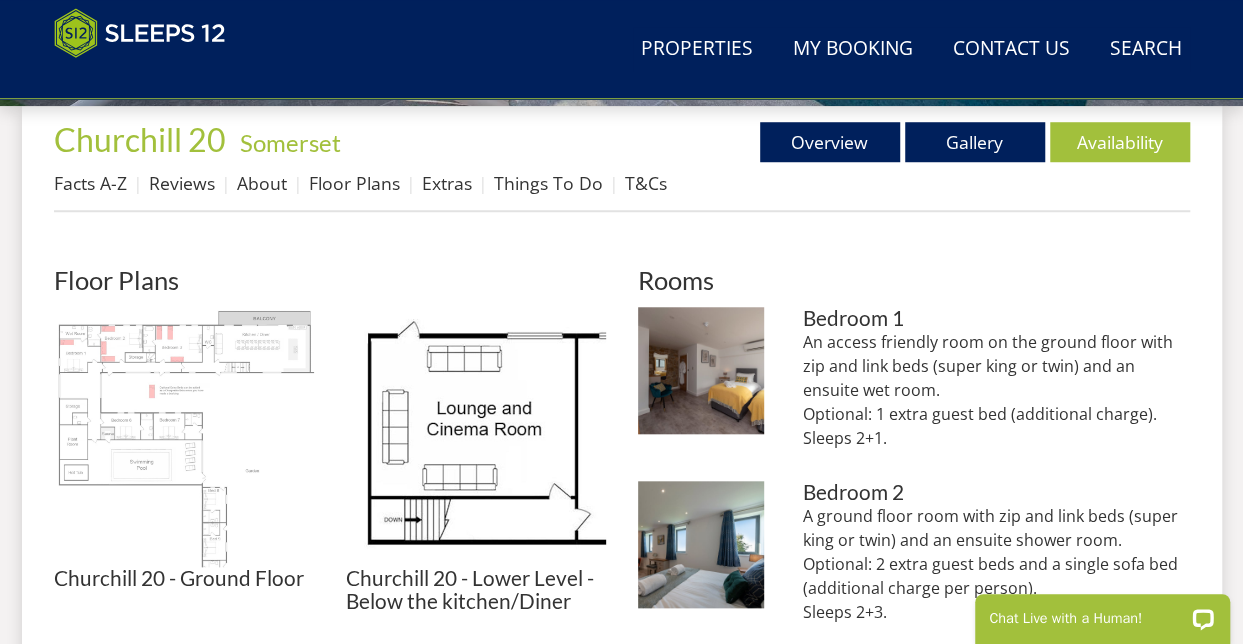 click at bounding box center [184, 437] 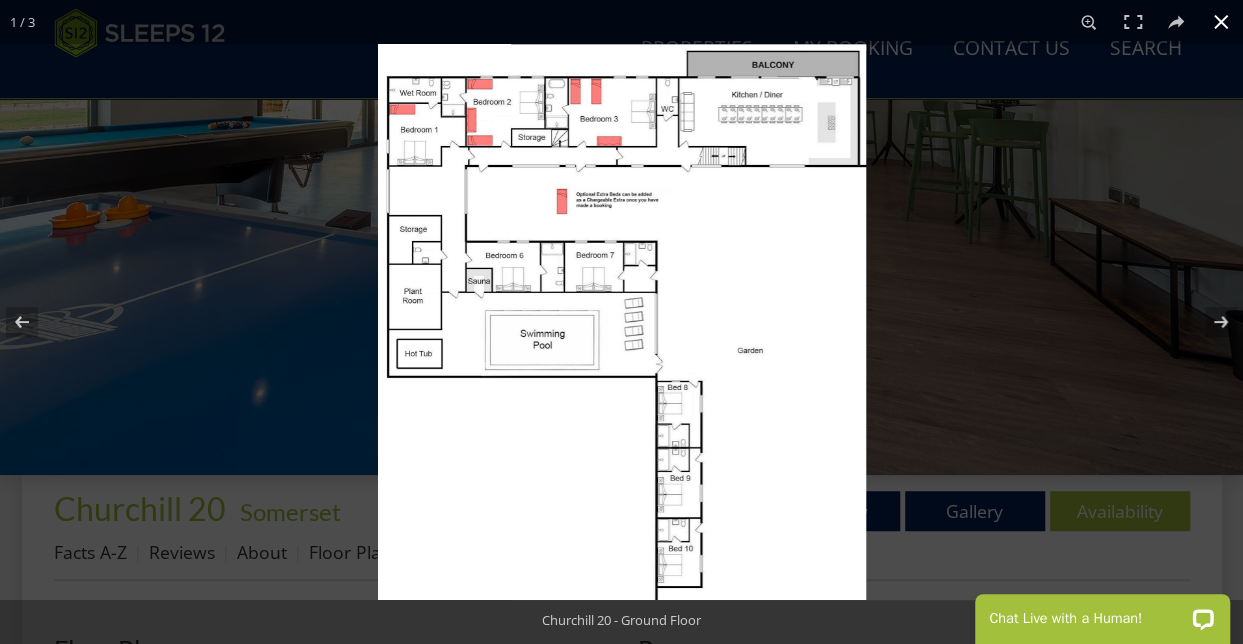 scroll, scrollTop: 332, scrollLeft: 0, axis: vertical 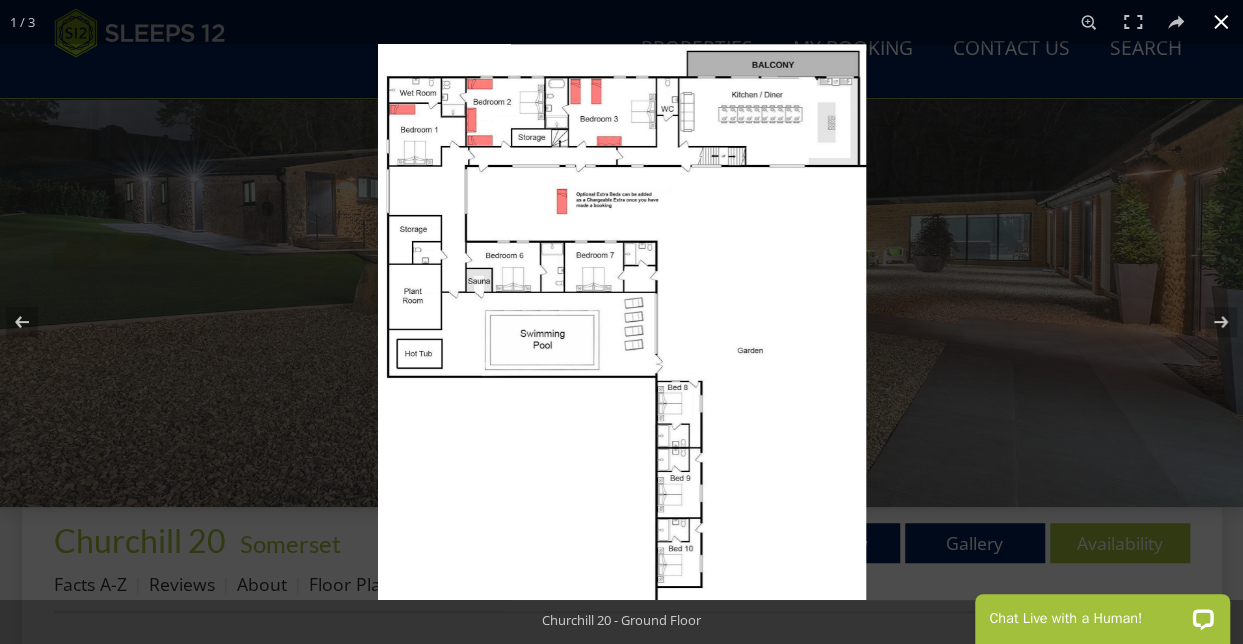 click at bounding box center [1221, 22] 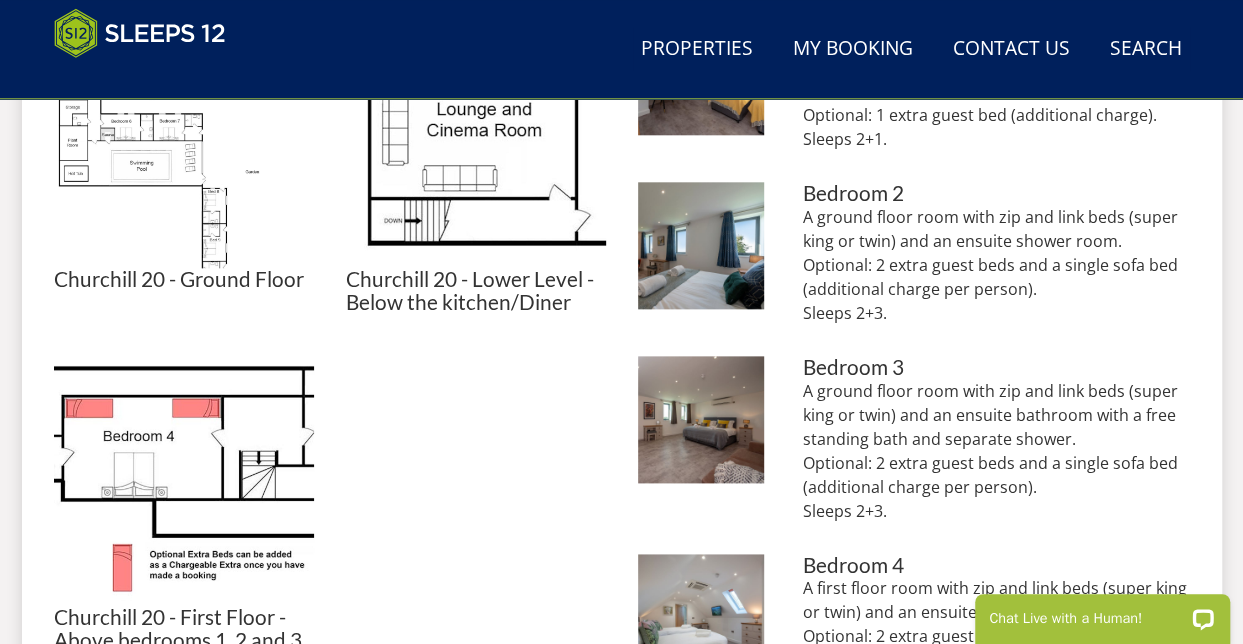 scroll, scrollTop: 1020, scrollLeft: 0, axis: vertical 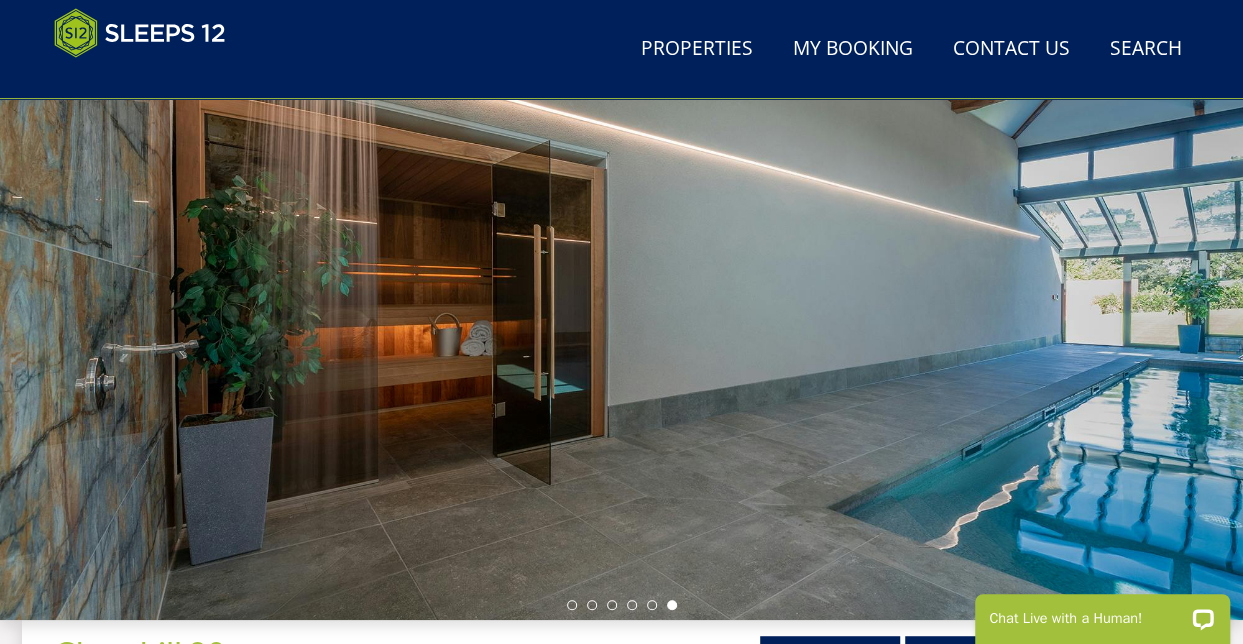 click at bounding box center (621, 272) 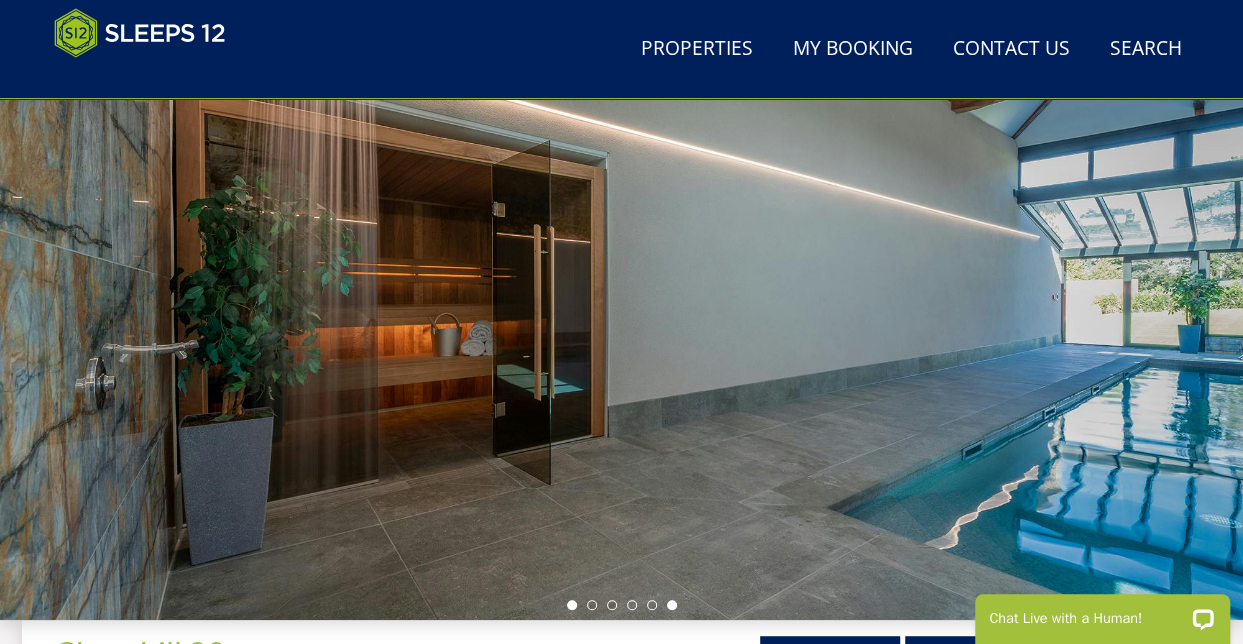 click at bounding box center (572, 605) 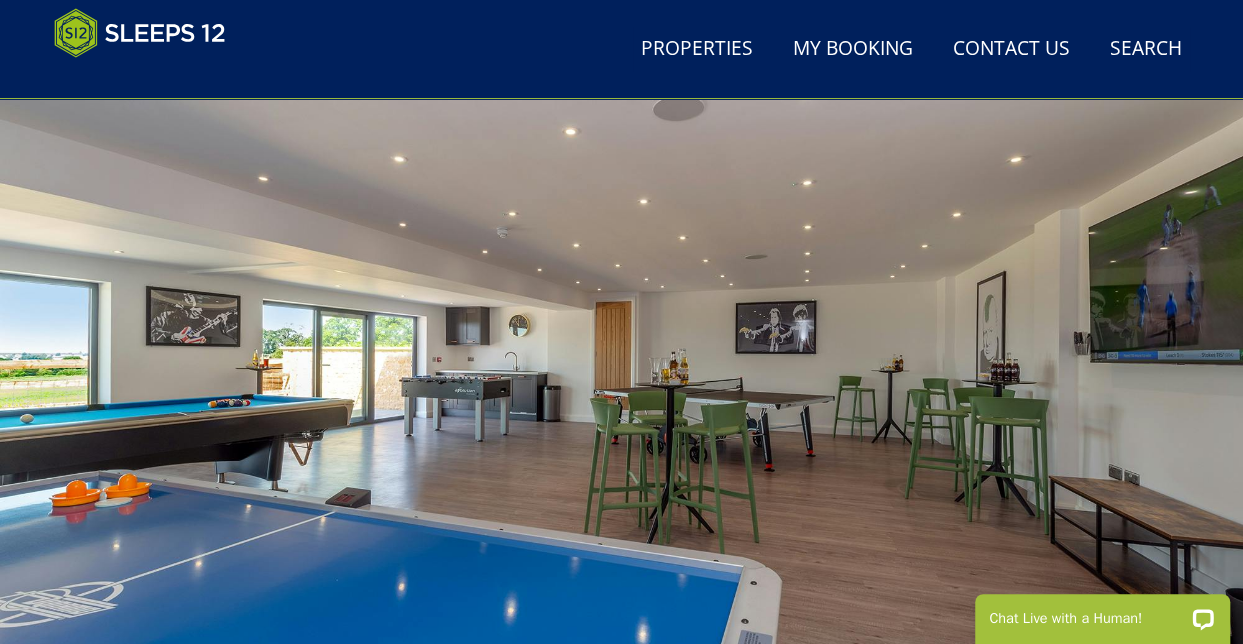 scroll, scrollTop: 0, scrollLeft: 0, axis: both 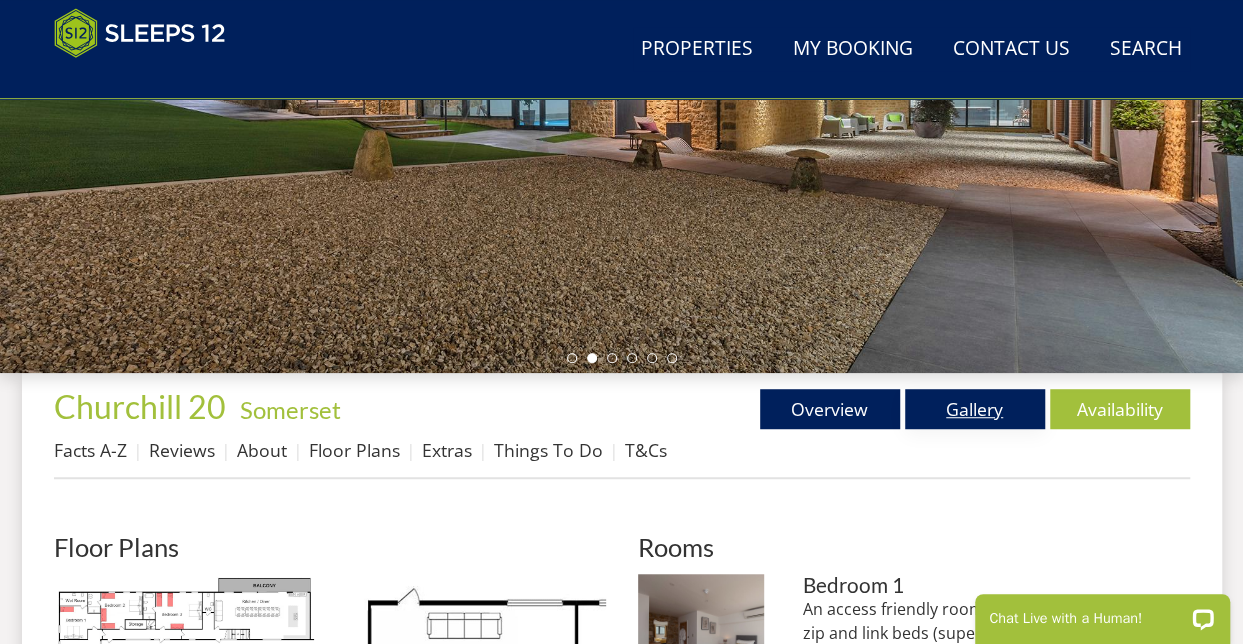 click on "Gallery" at bounding box center [975, 409] 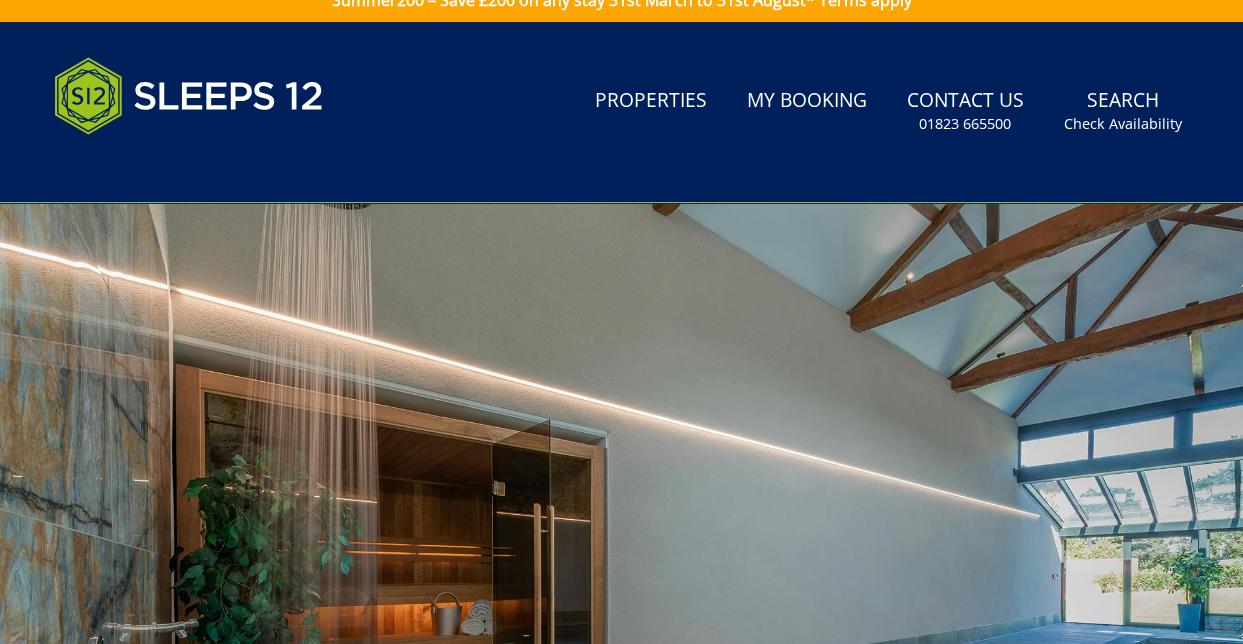 scroll, scrollTop: 99, scrollLeft: 0, axis: vertical 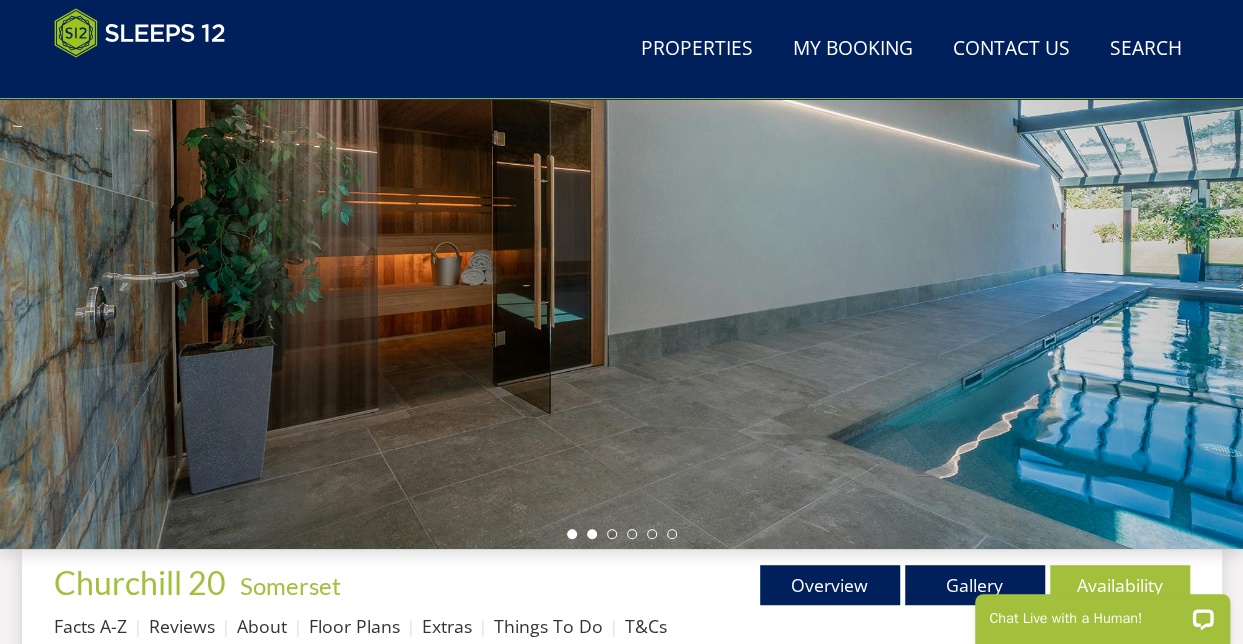 click at bounding box center (622, 534) 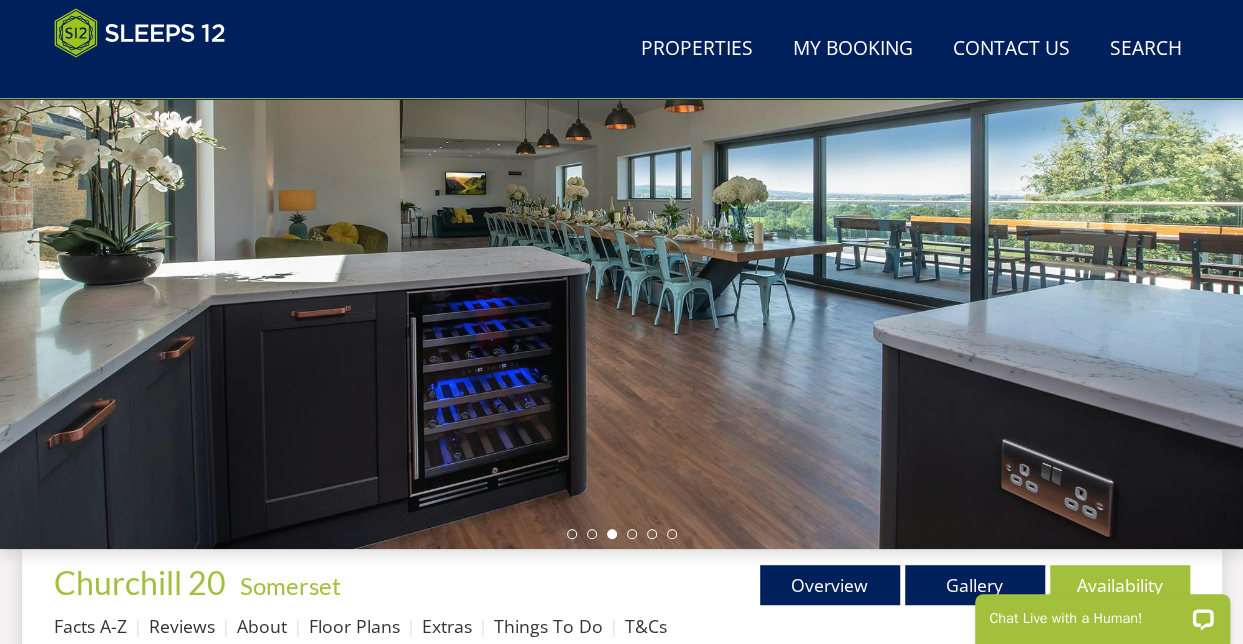click at bounding box center [612, 534] 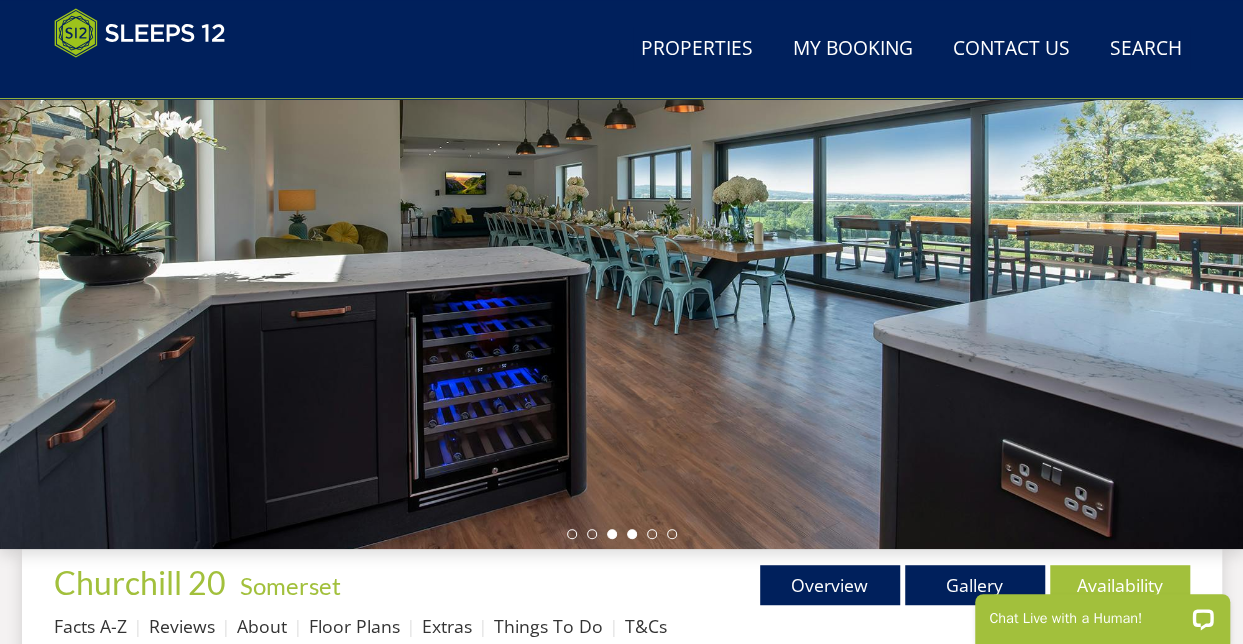 click at bounding box center (632, 534) 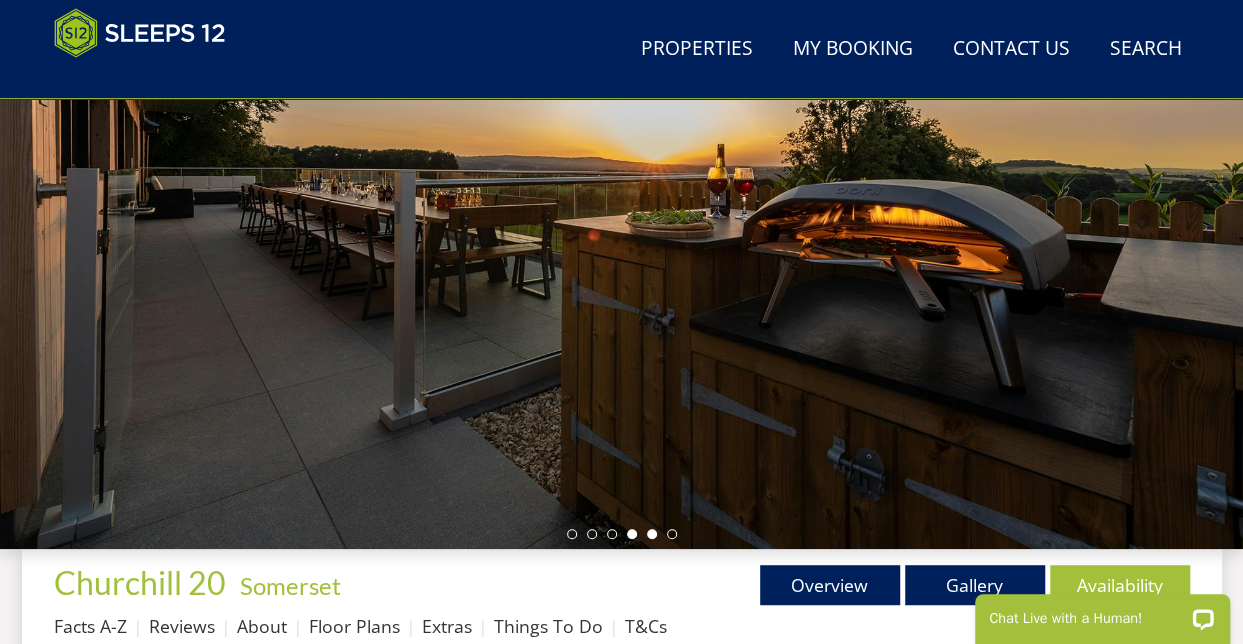 click at bounding box center (652, 534) 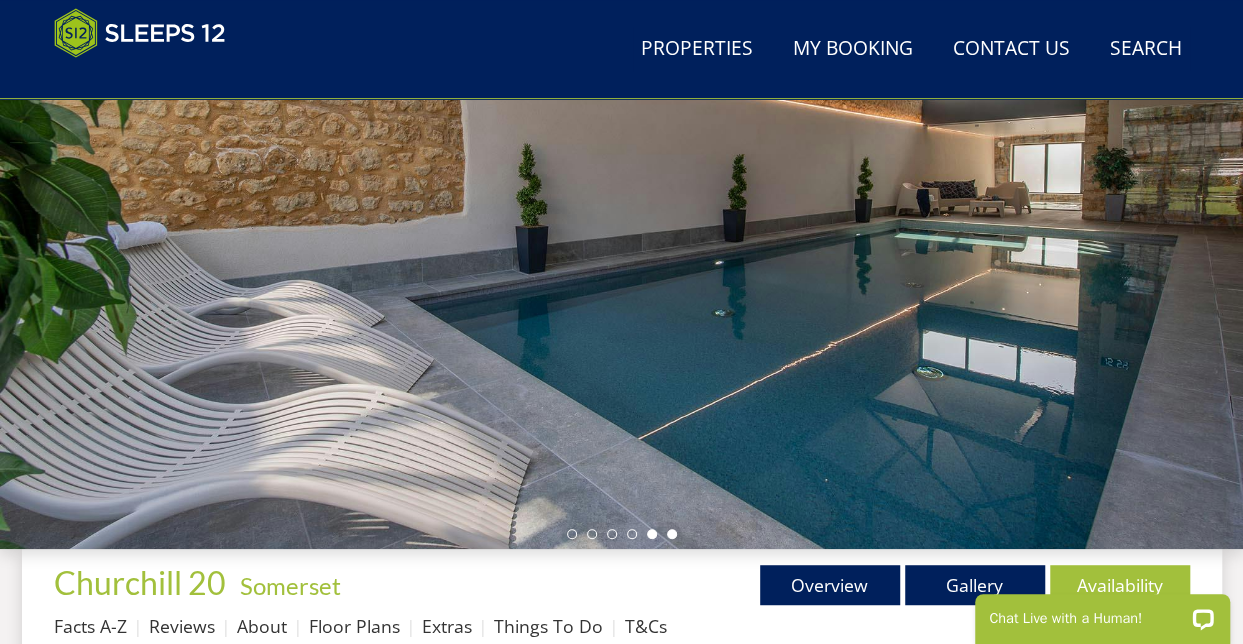 click at bounding box center [672, 534] 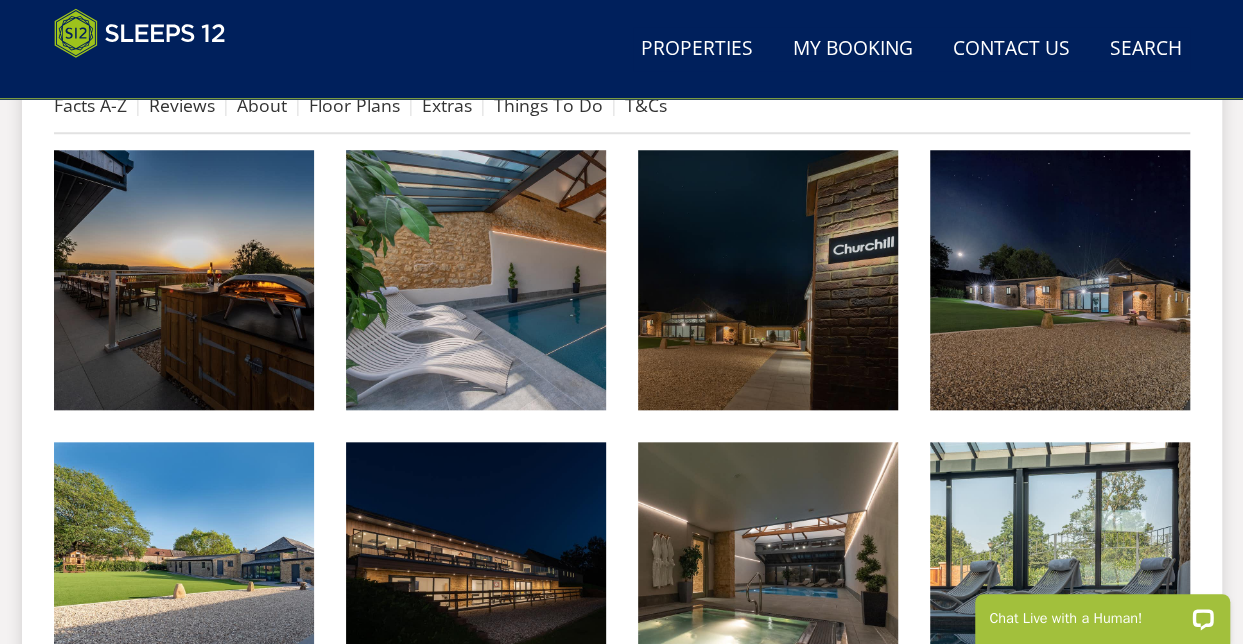 scroll, scrollTop: 849, scrollLeft: 0, axis: vertical 